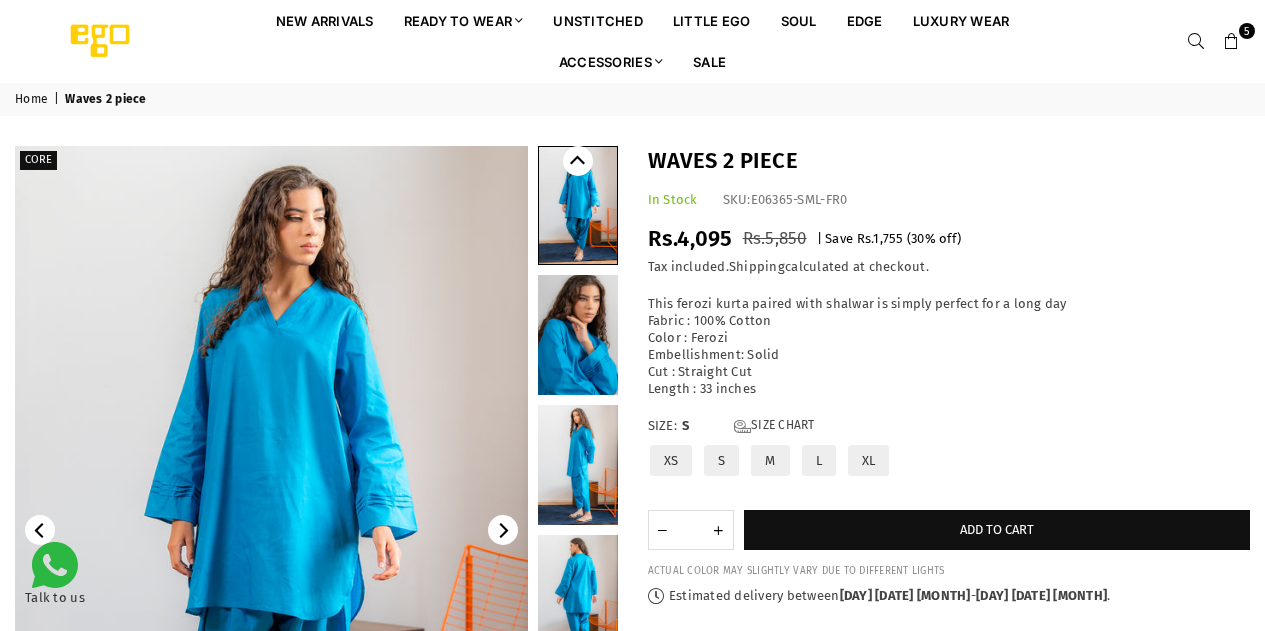 scroll, scrollTop: 0, scrollLeft: 0, axis: both 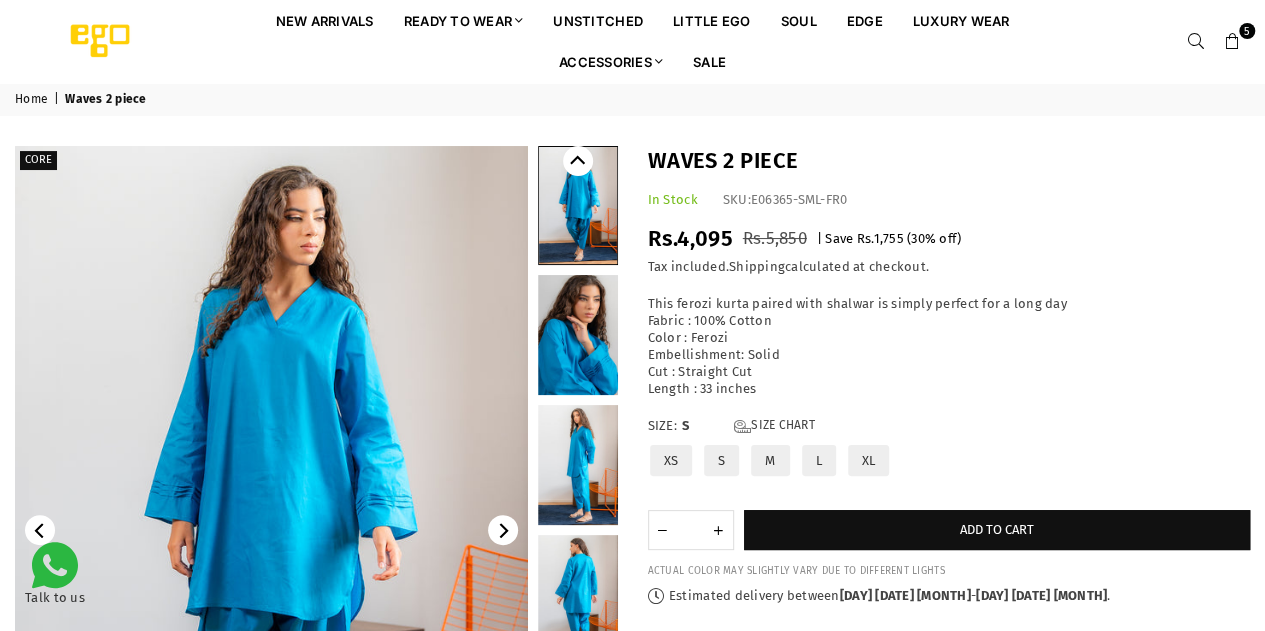 click at bounding box center (1232, 42) 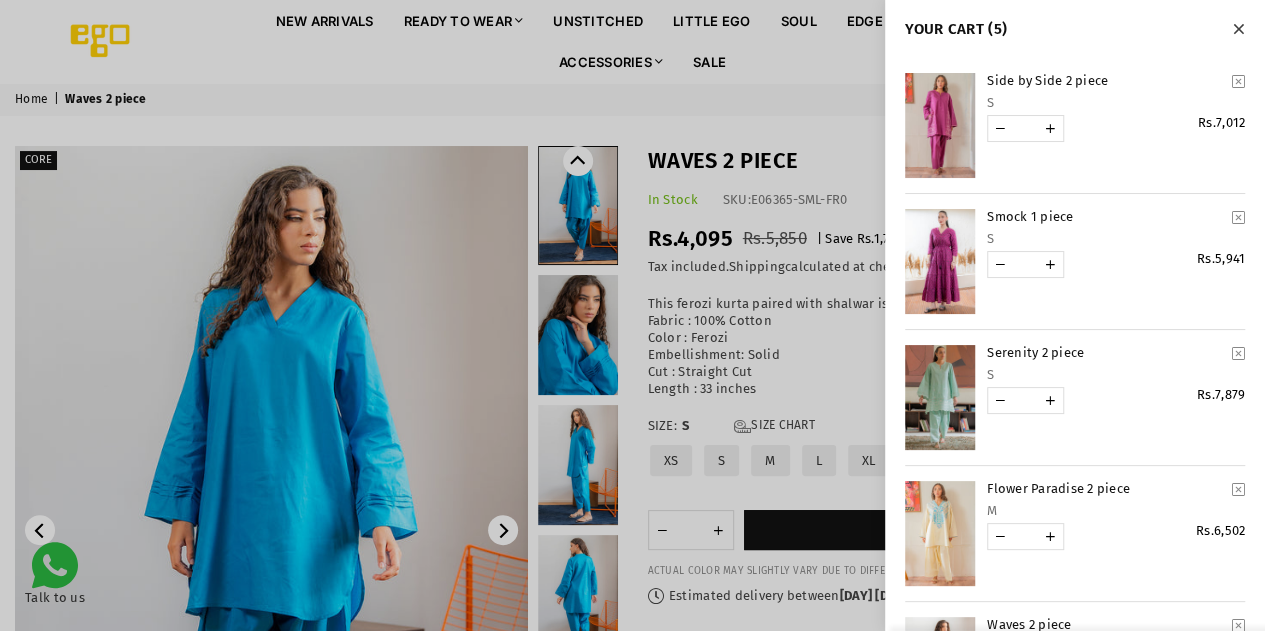 click at bounding box center (940, 261) 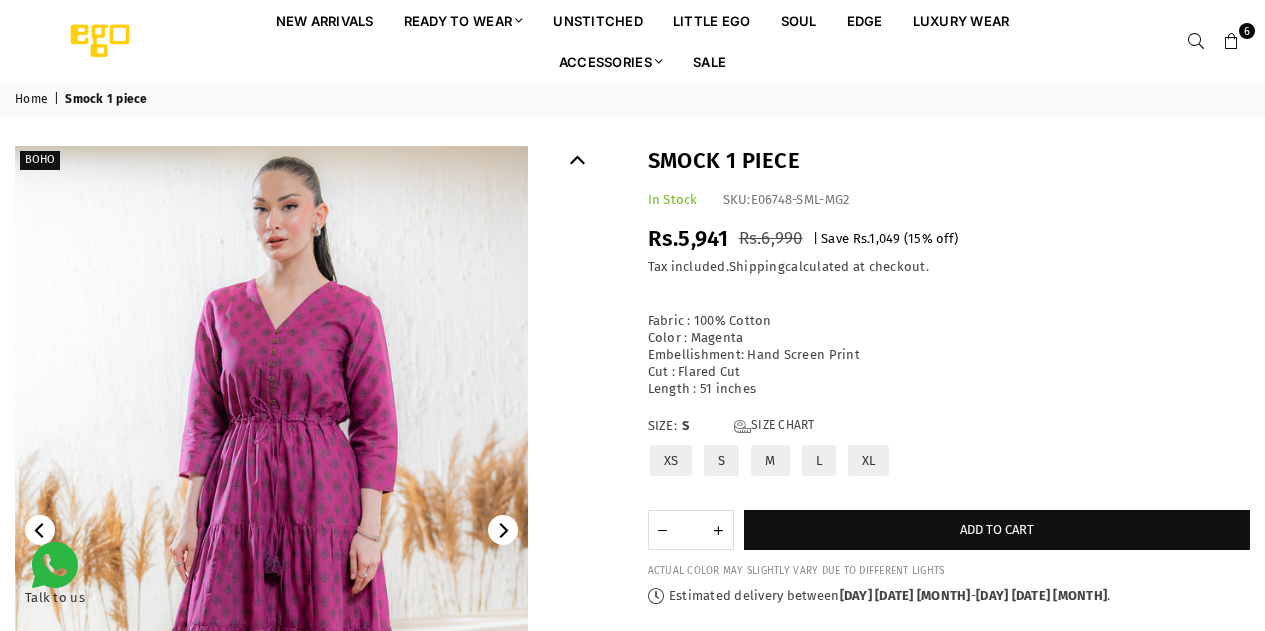 scroll, scrollTop: 0, scrollLeft: 0, axis: both 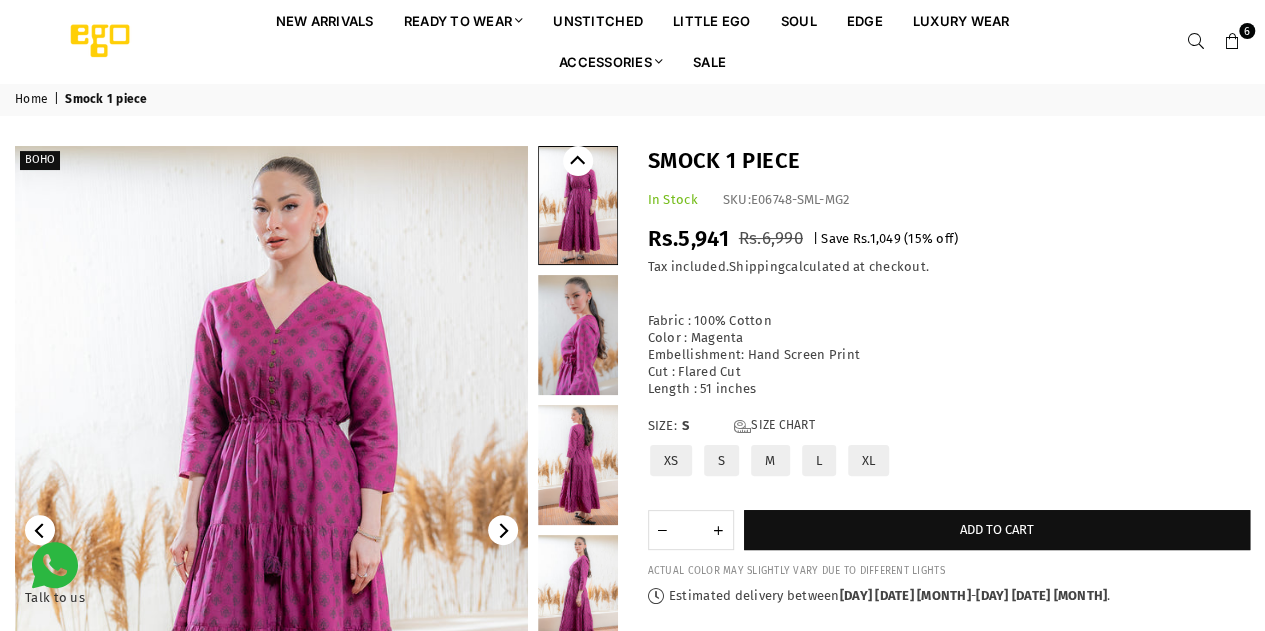 click at bounding box center [1232, 42] 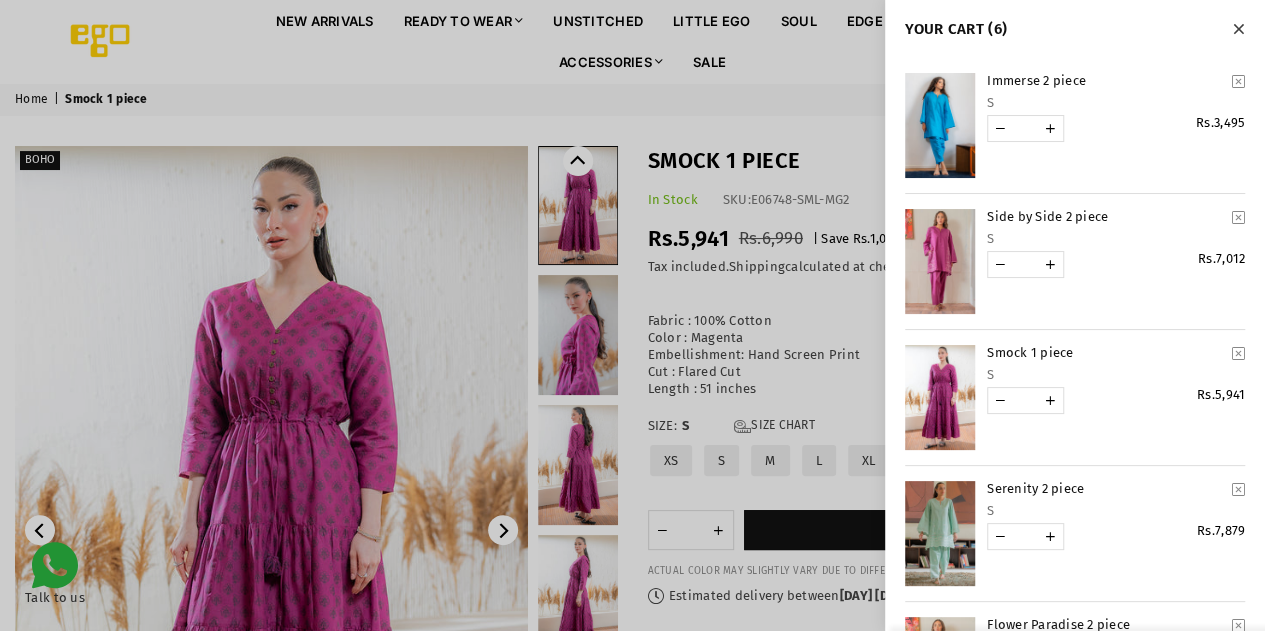 click at bounding box center [940, 533] 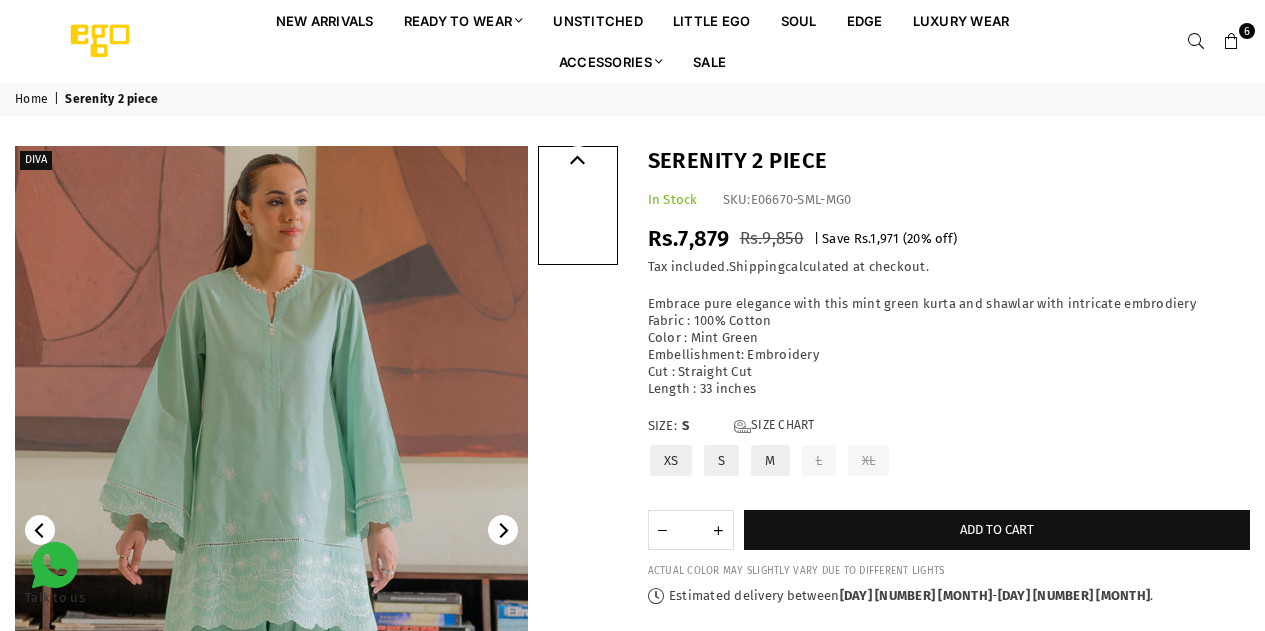 scroll, scrollTop: 0, scrollLeft: 0, axis: both 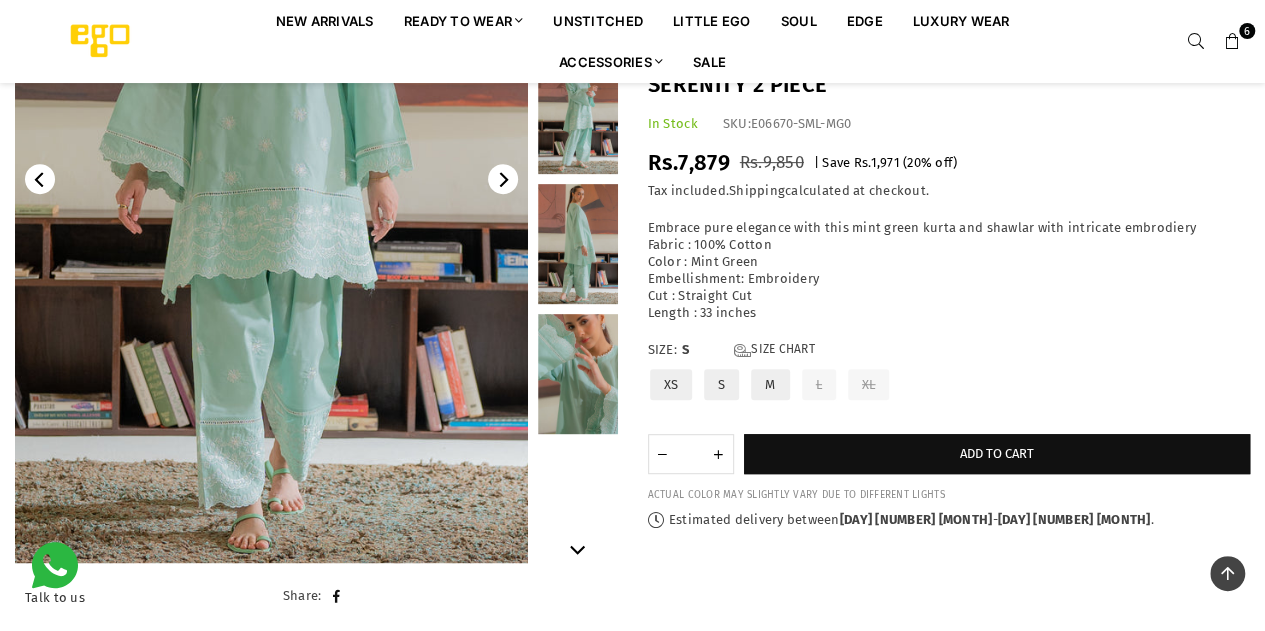 click at bounding box center (1232, 42) 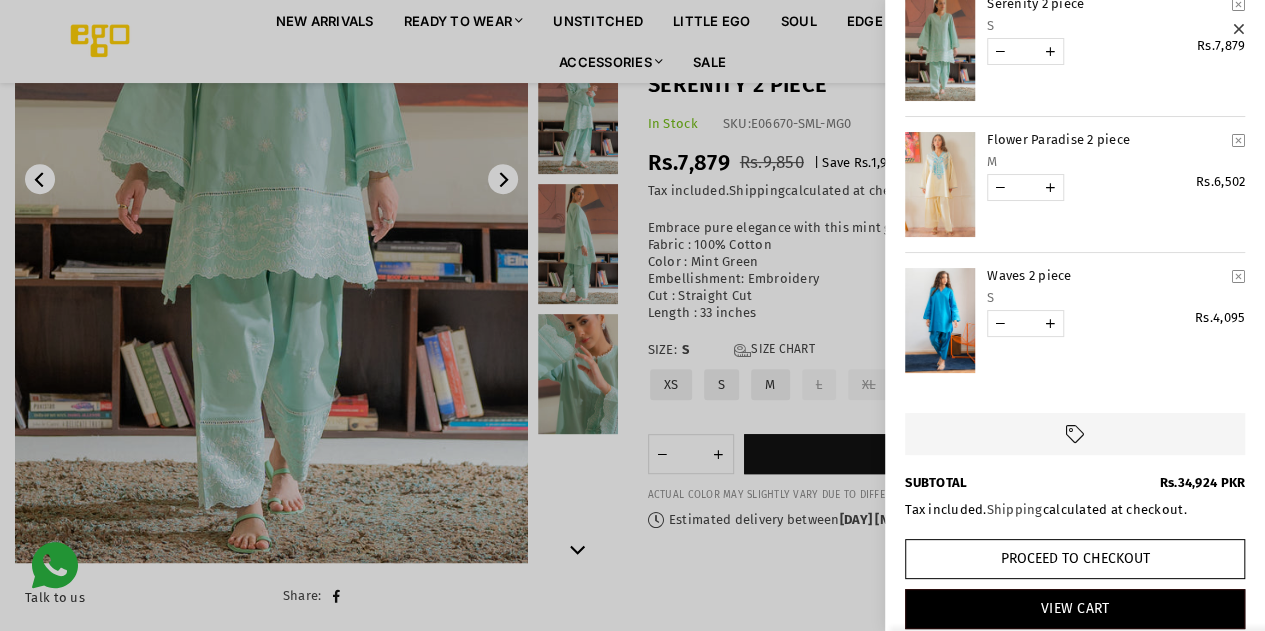 scroll, scrollTop: 485, scrollLeft: 0, axis: vertical 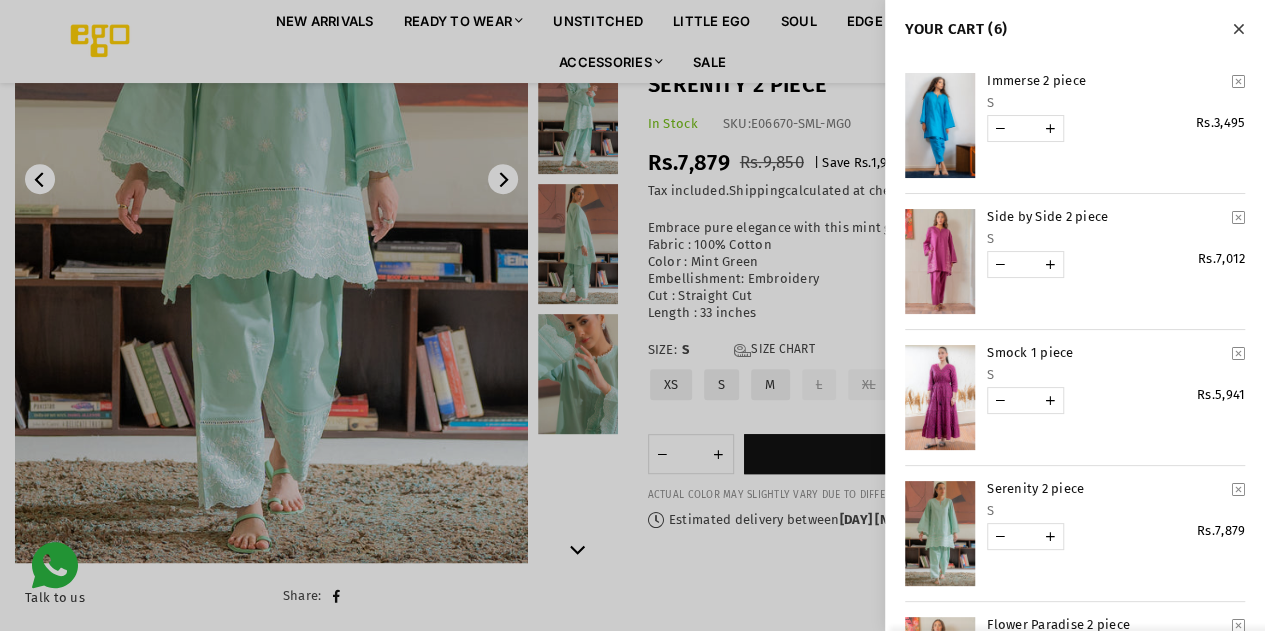 click at bounding box center [632, 315] 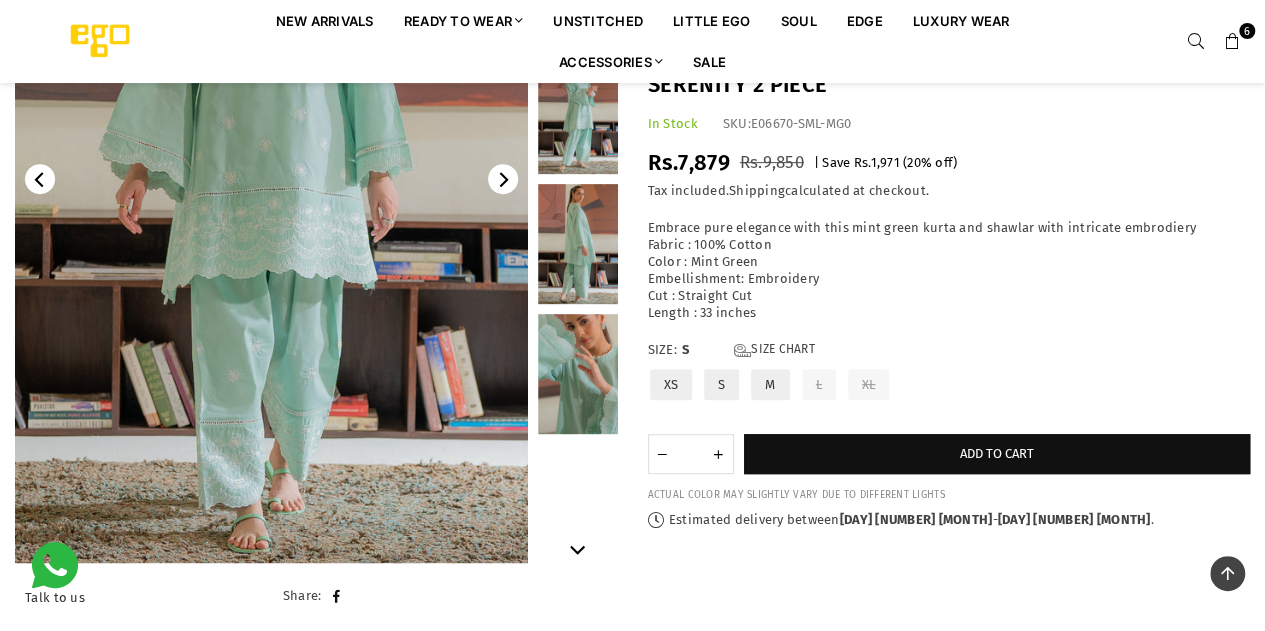 click at bounding box center [271, 179] 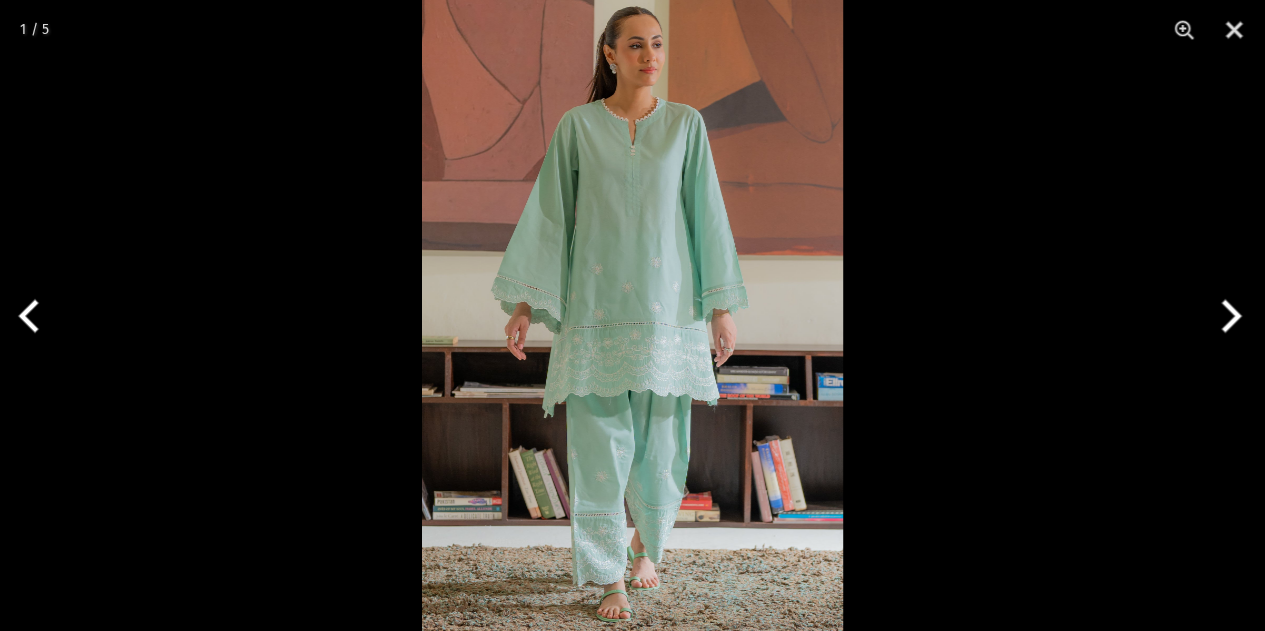 click at bounding box center (1227, 316) 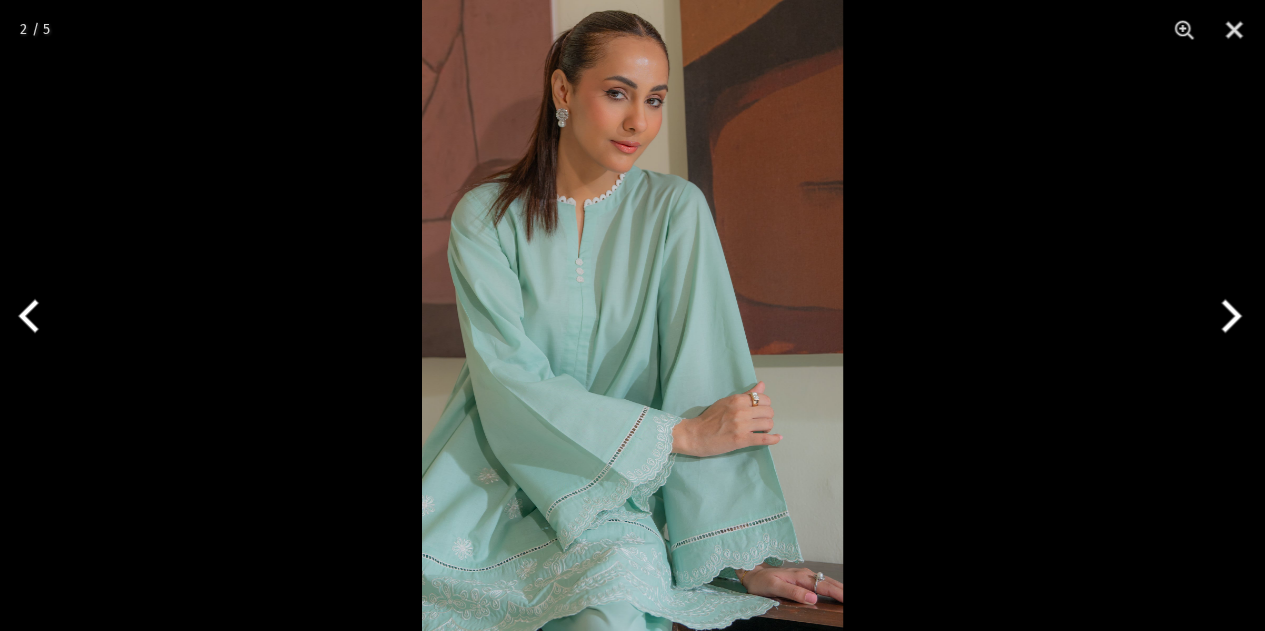 click at bounding box center [1227, 316] 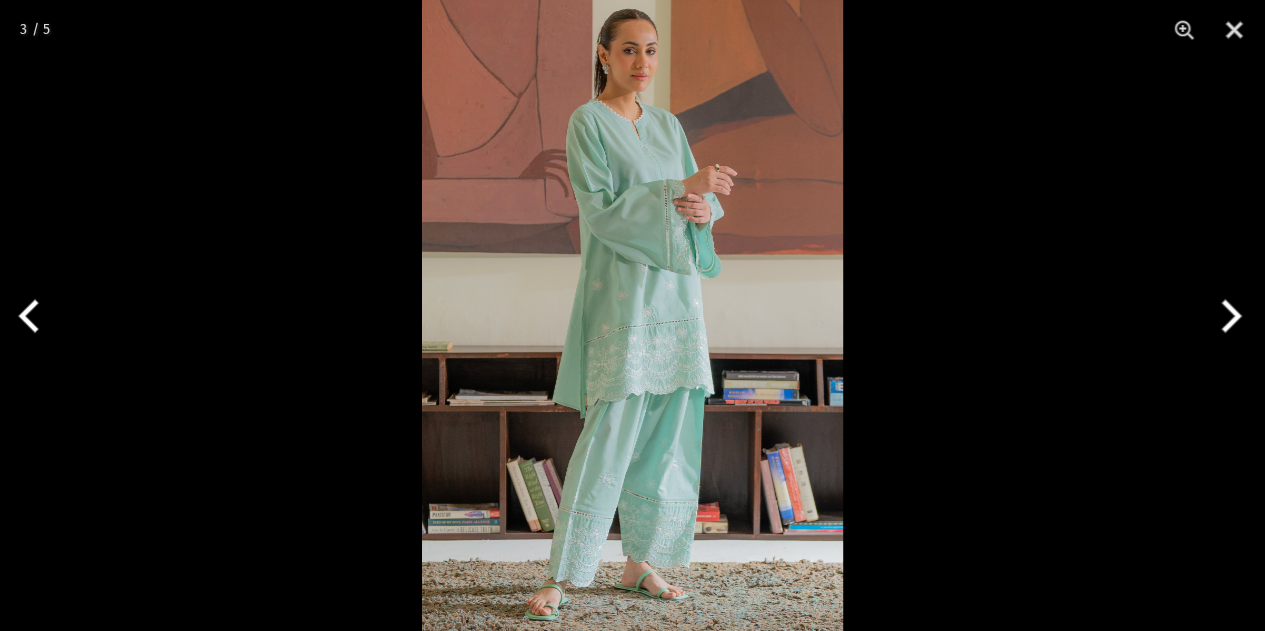 click at bounding box center [1227, 316] 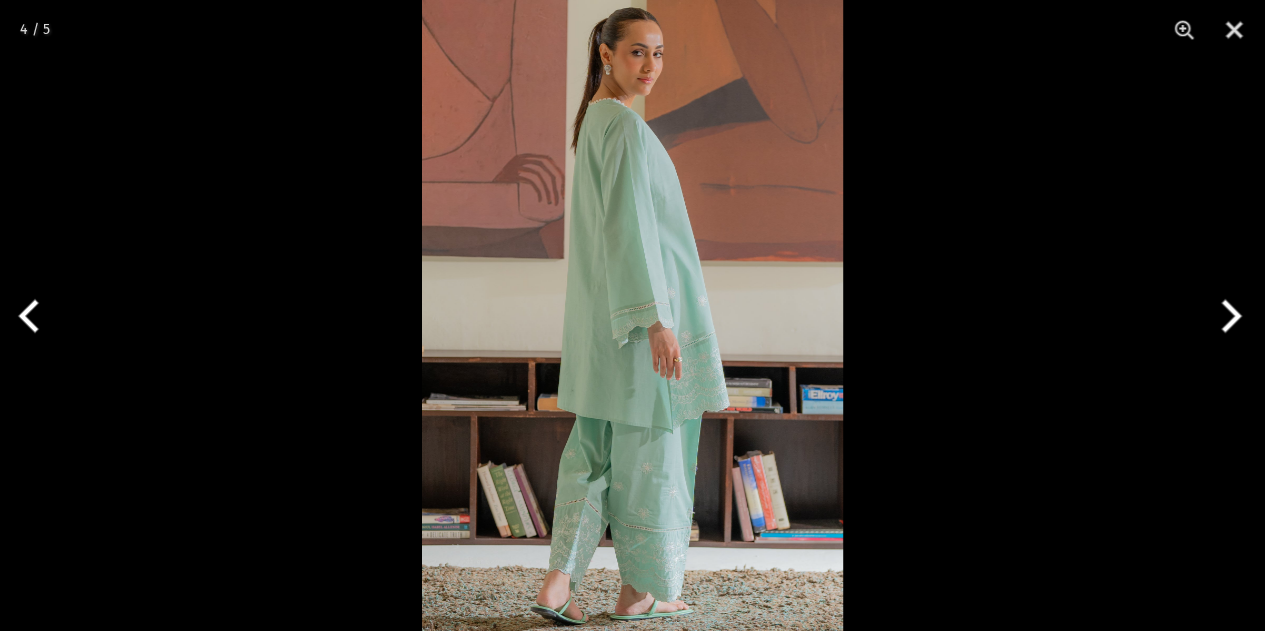 click at bounding box center (37, 316) 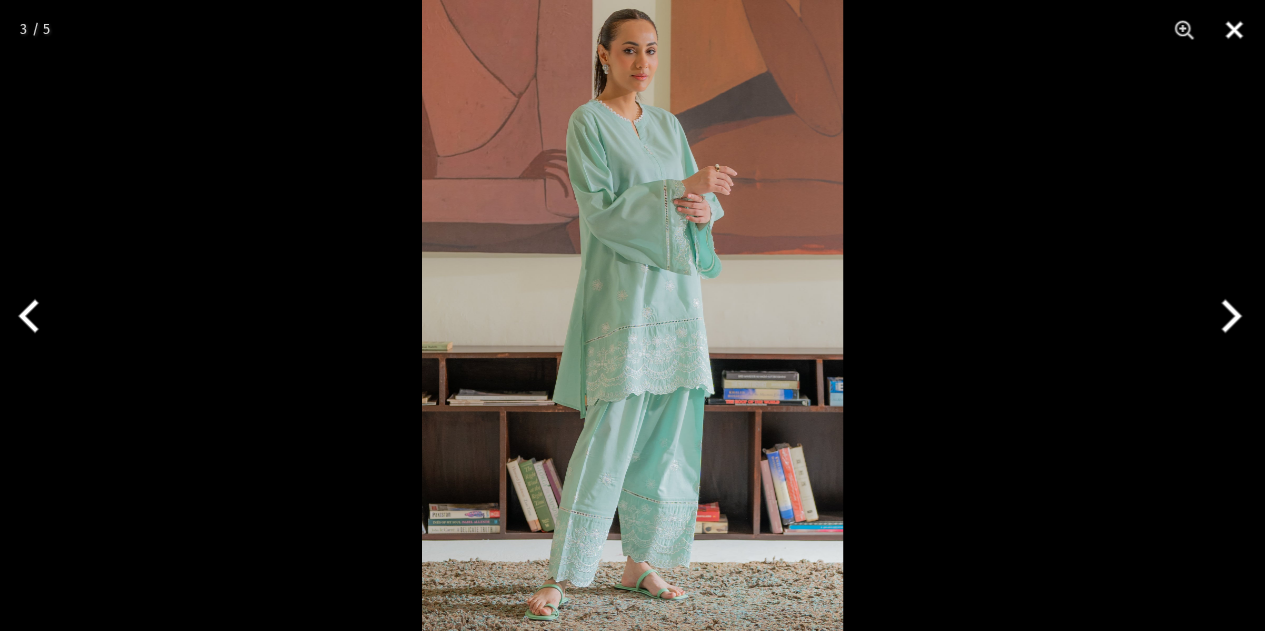 click at bounding box center [1234, 30] 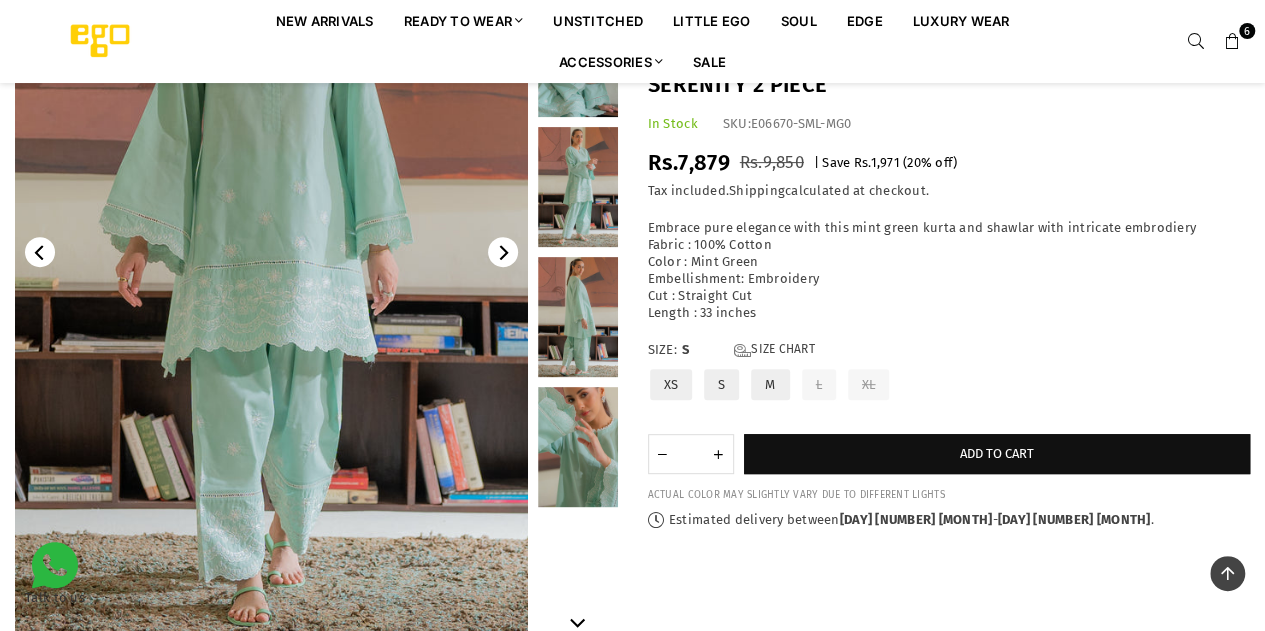 scroll, scrollTop: 133, scrollLeft: 0, axis: vertical 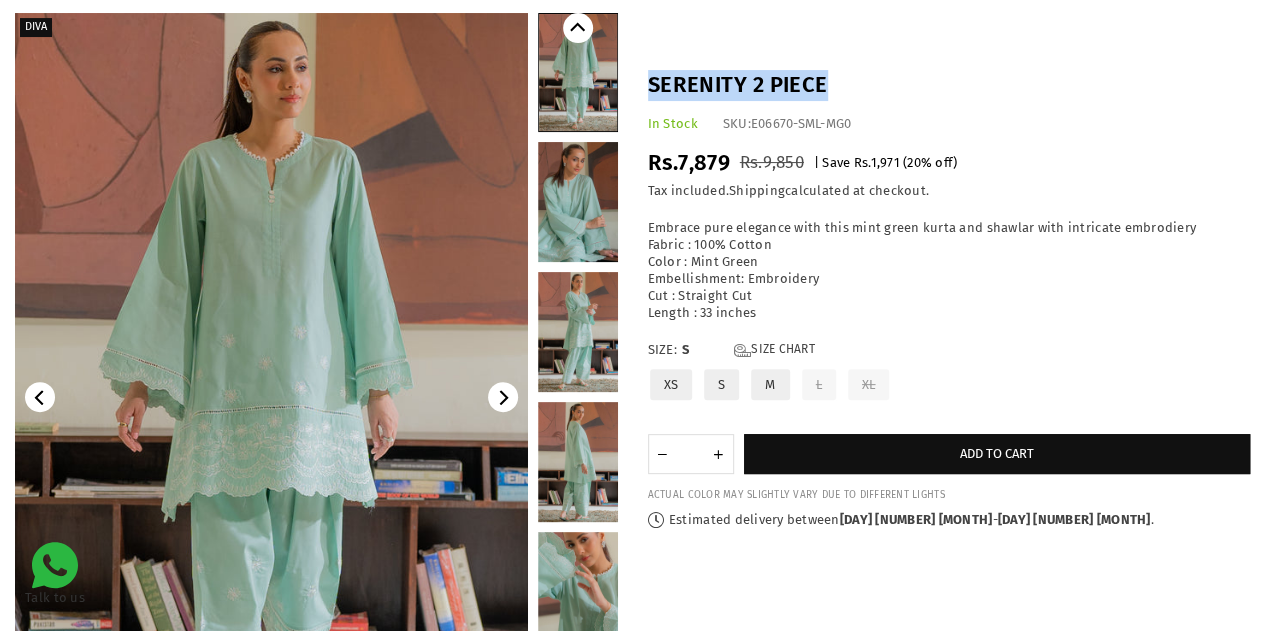drag, startPoint x: 831, startPoint y: 86, endPoint x: 653, endPoint y: 71, distance: 178.6309 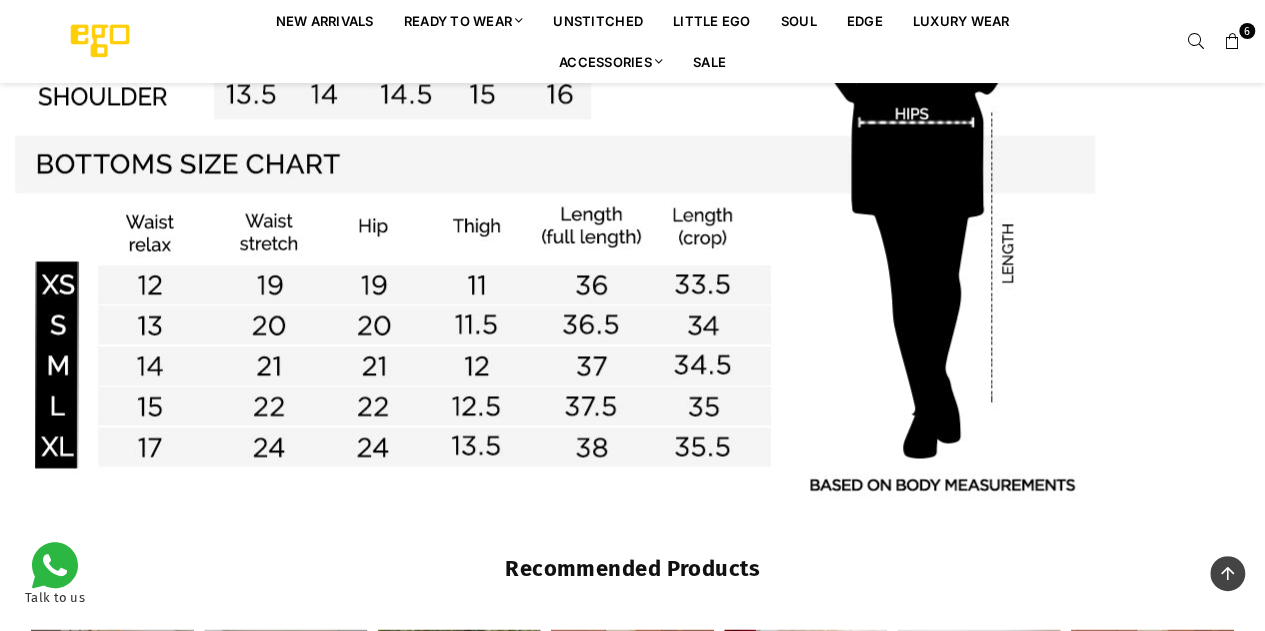 scroll, scrollTop: 1404, scrollLeft: 0, axis: vertical 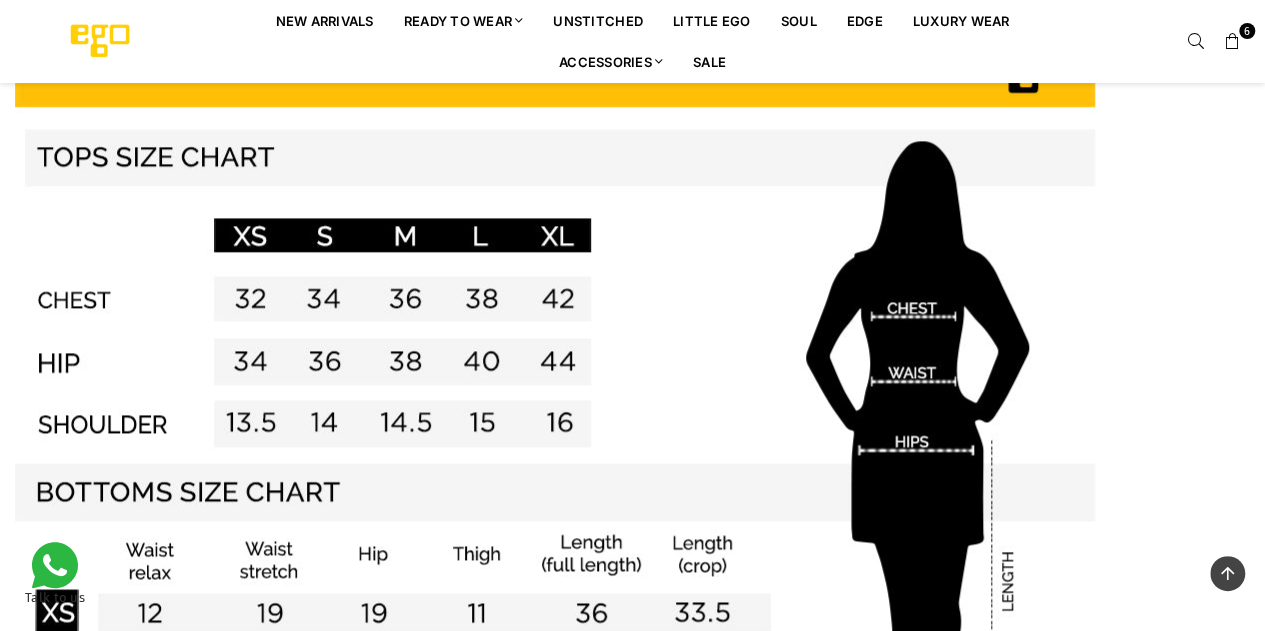 click at bounding box center [555, 422] 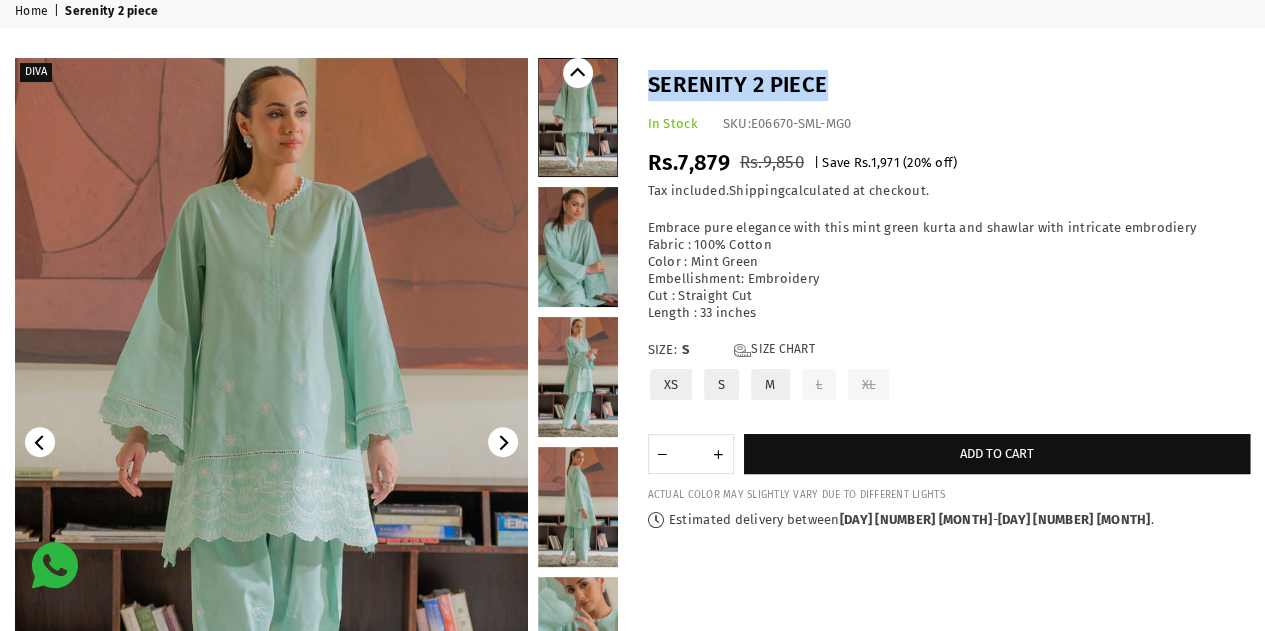 scroll, scrollTop: 0, scrollLeft: 0, axis: both 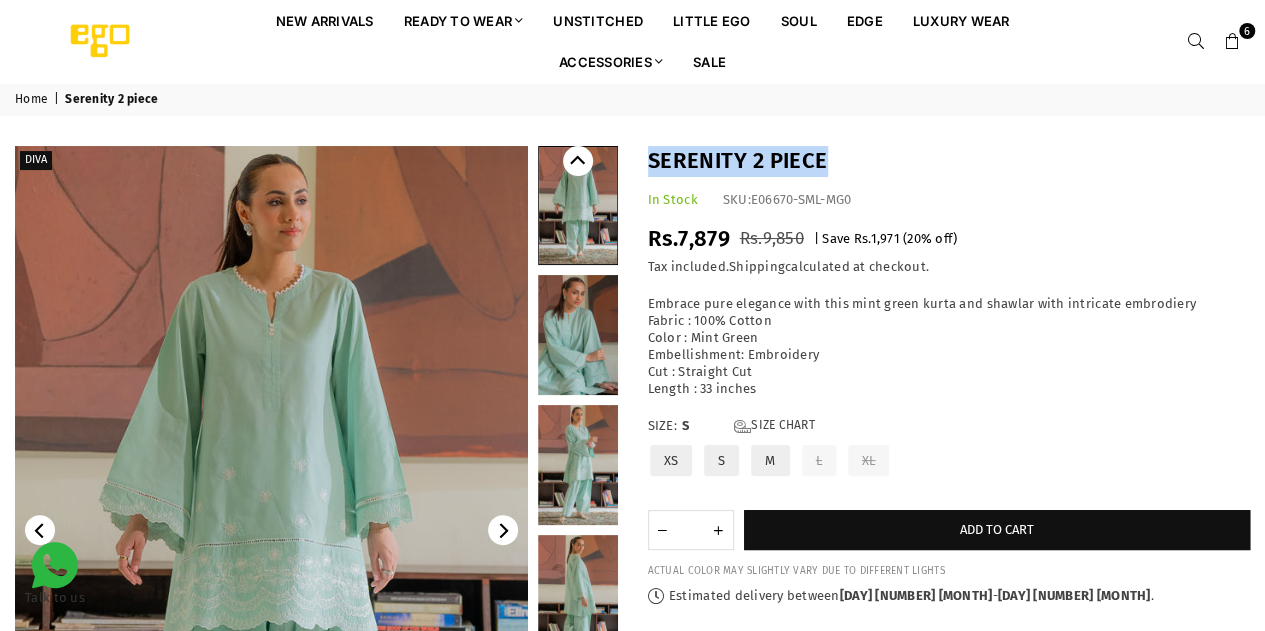 click at bounding box center (1232, 42) 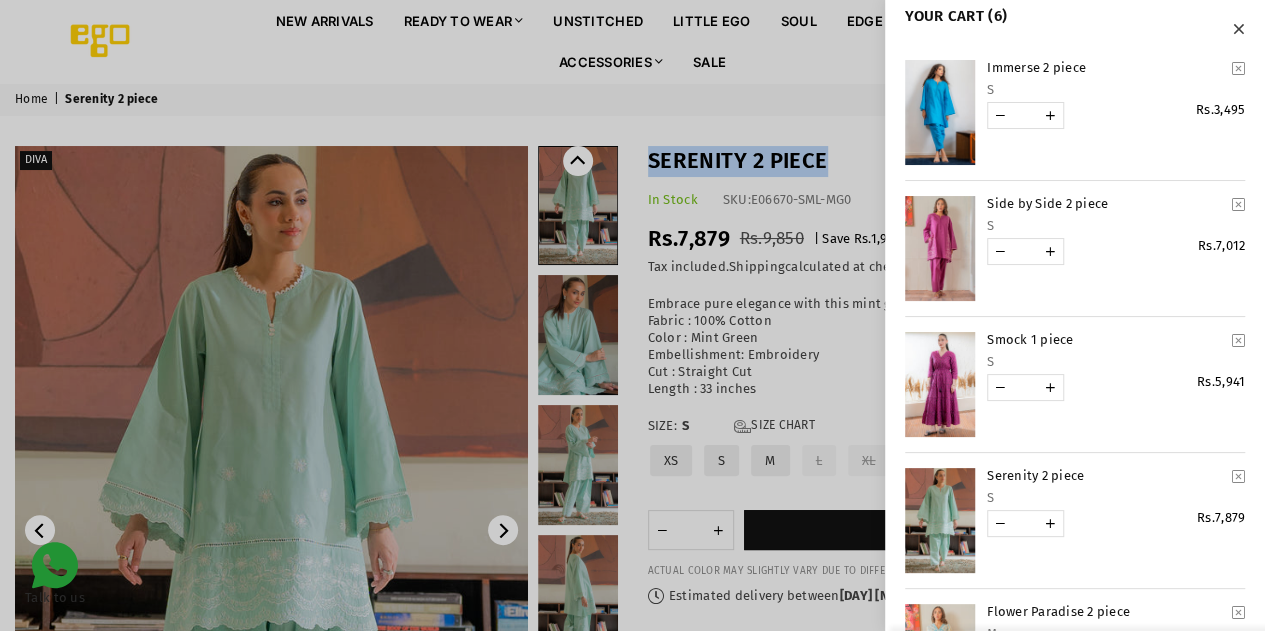 scroll, scrollTop: 0, scrollLeft: 0, axis: both 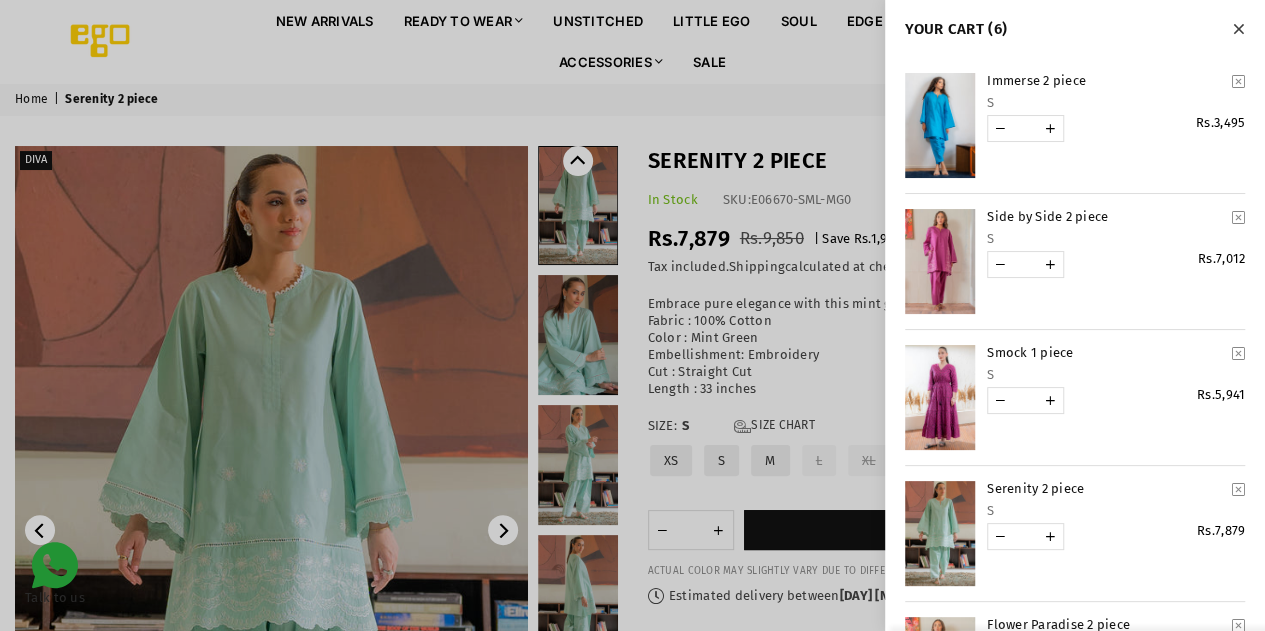 click at bounding box center [1238, 81] 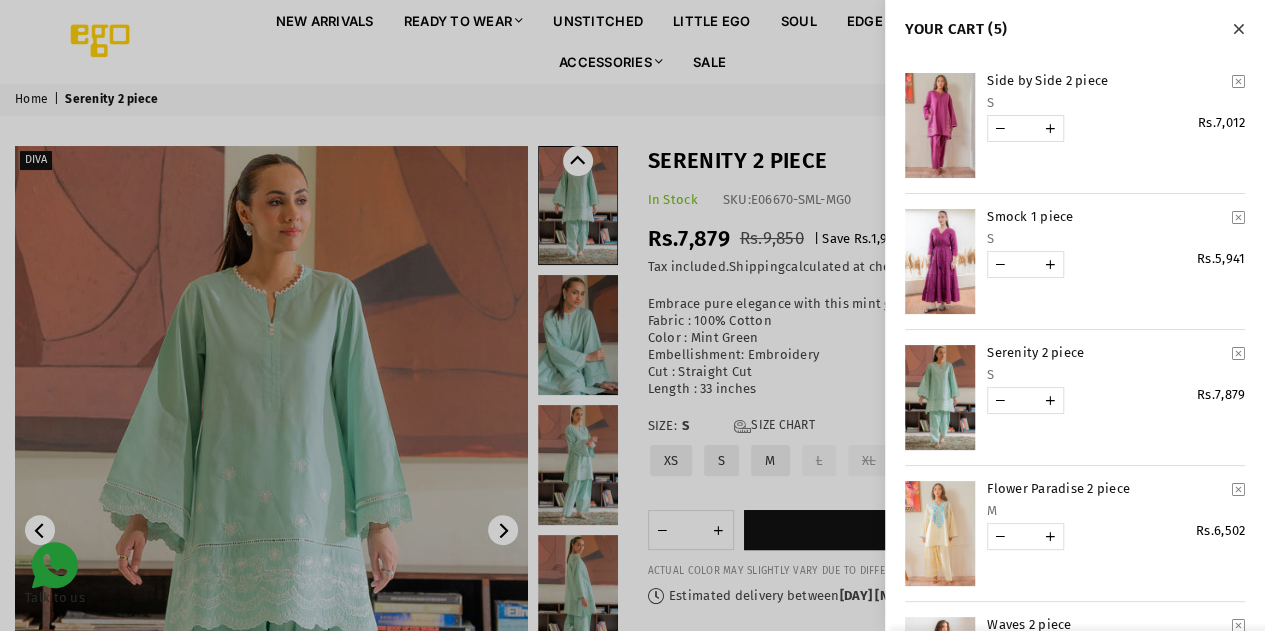 click at bounding box center (1238, 81) 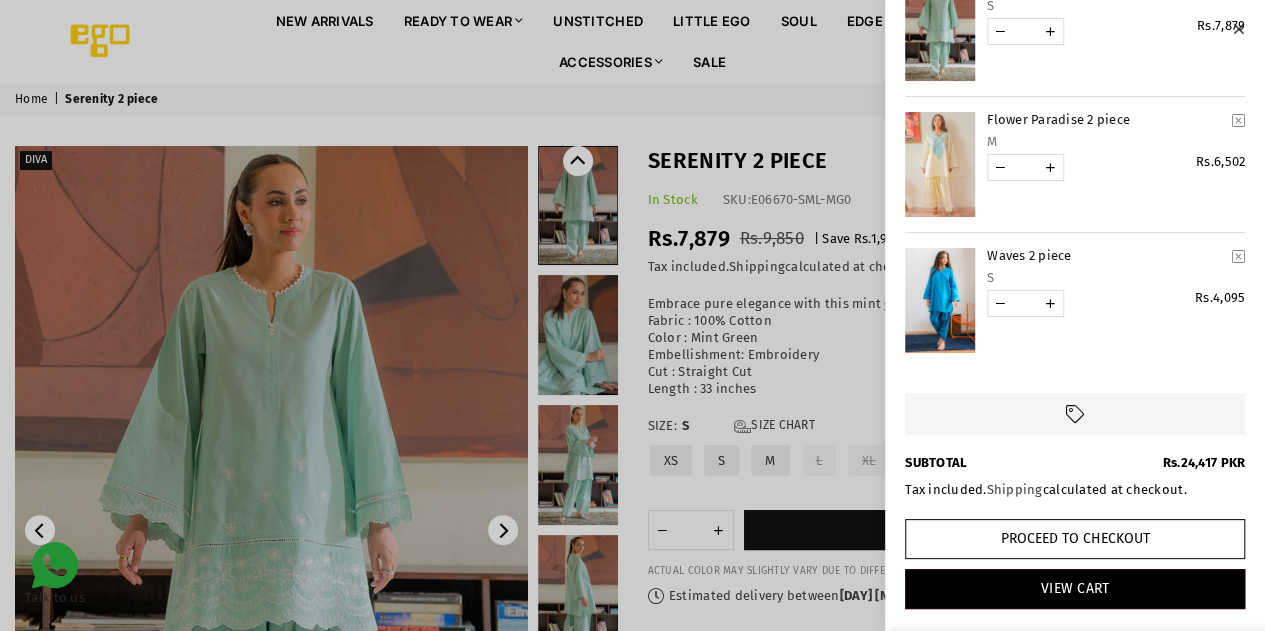 scroll, scrollTop: 0, scrollLeft: 0, axis: both 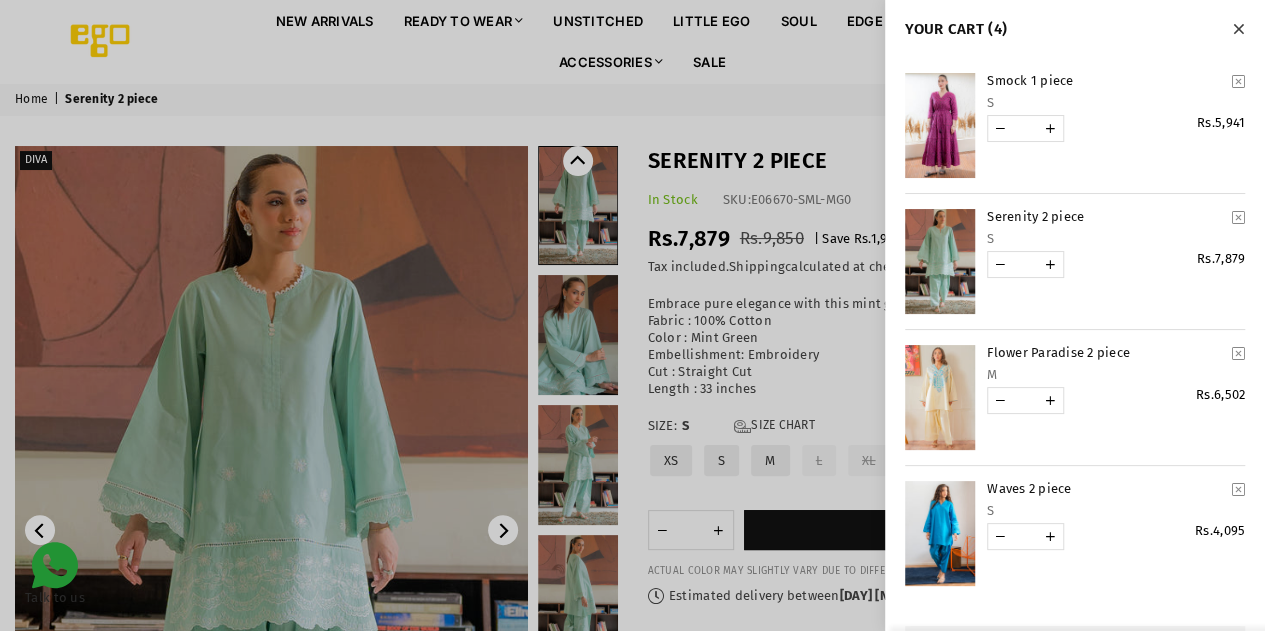 click at bounding box center [1238, 28] 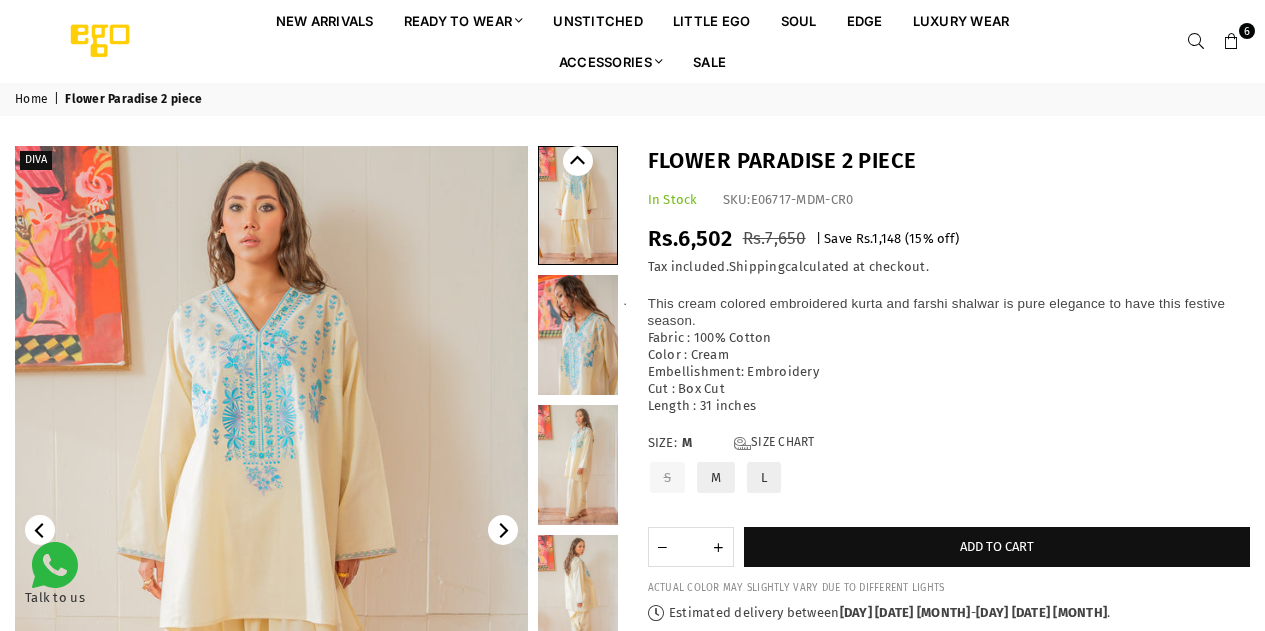 scroll, scrollTop: 0, scrollLeft: 0, axis: both 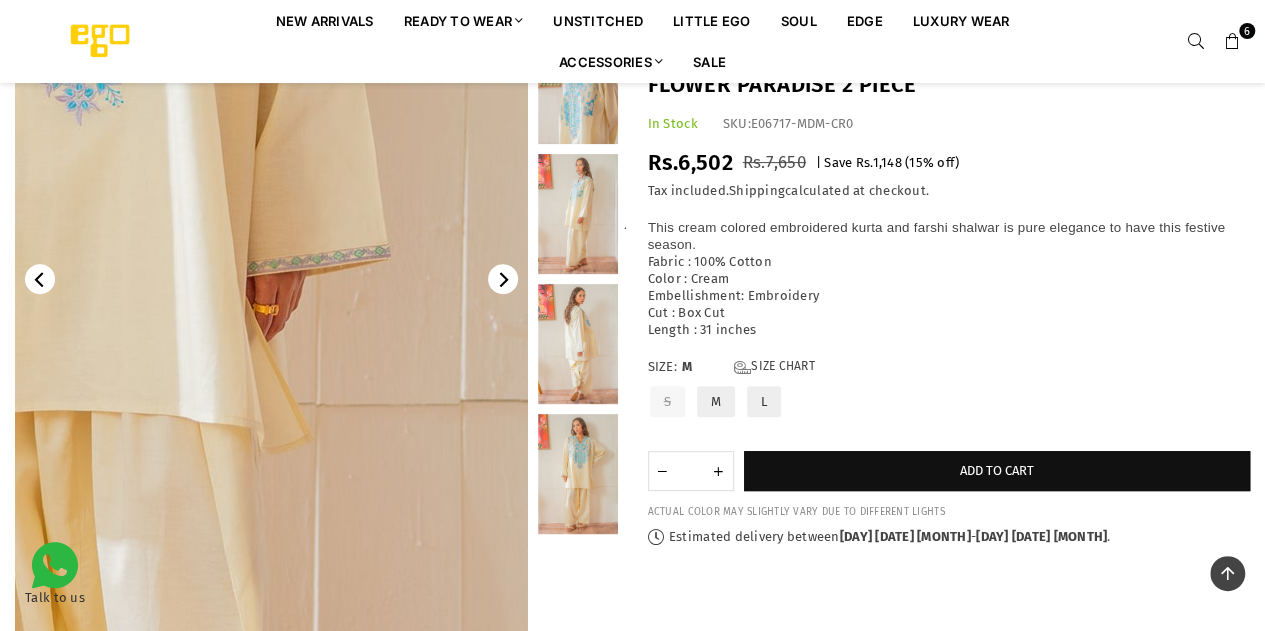 click at bounding box center (98, 205) 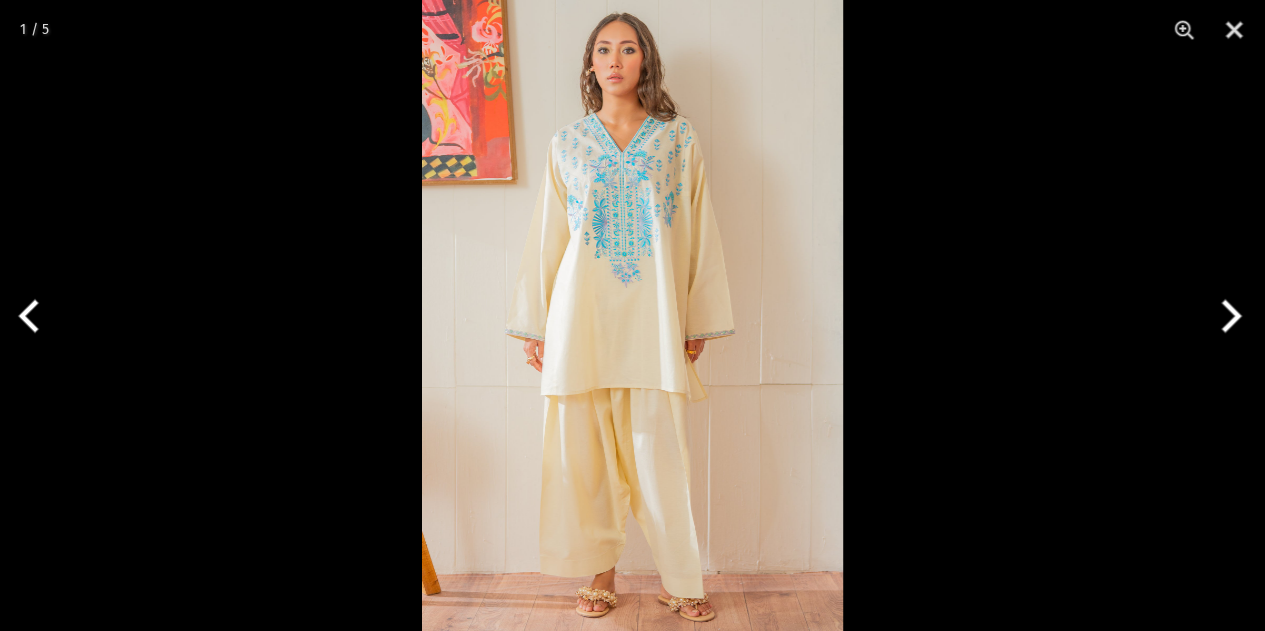 click at bounding box center (1227, 316) 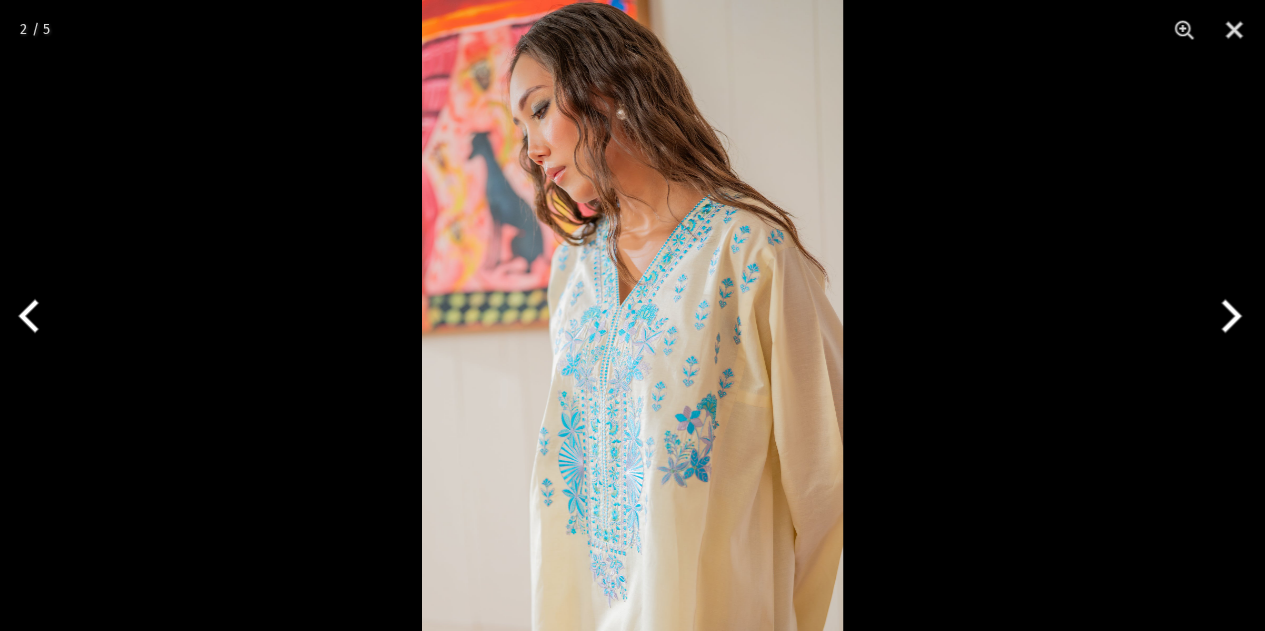 click at bounding box center (1227, 316) 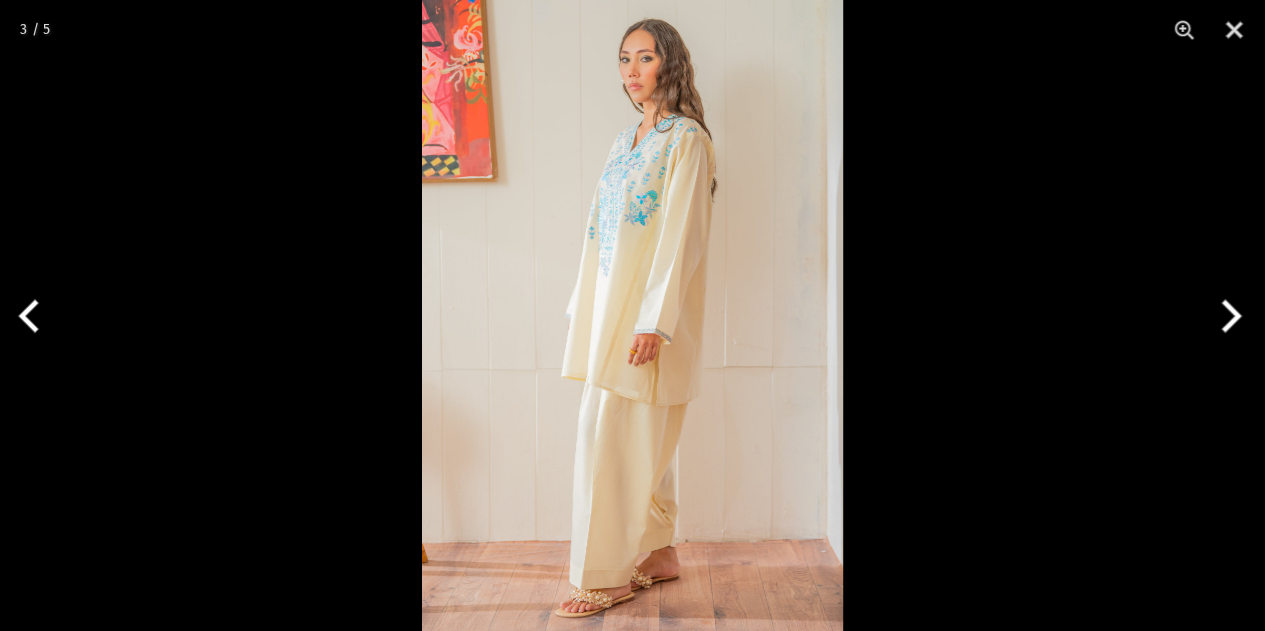 click at bounding box center (1227, 316) 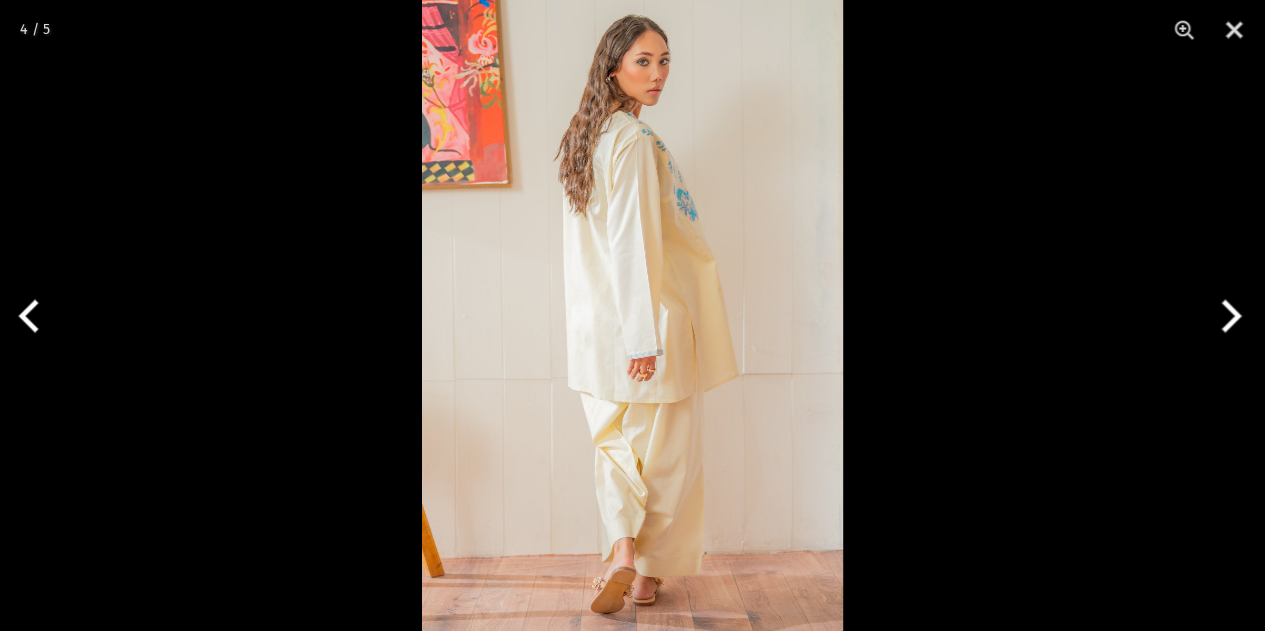 click at bounding box center [1227, 316] 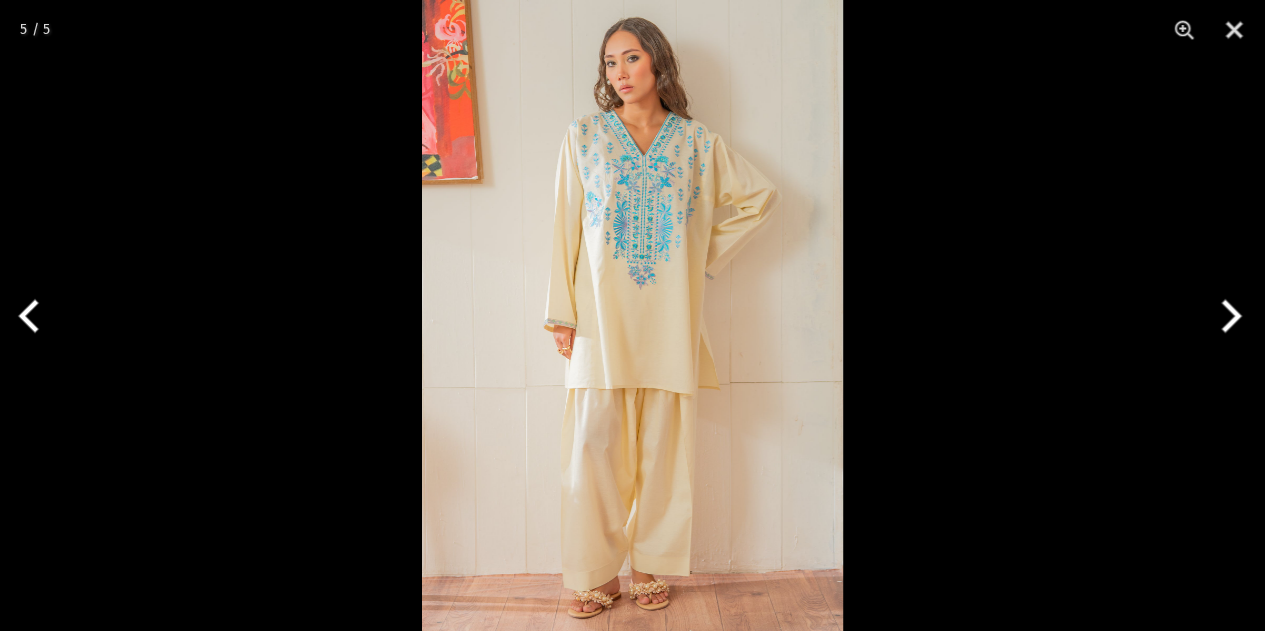 click at bounding box center [1227, 316] 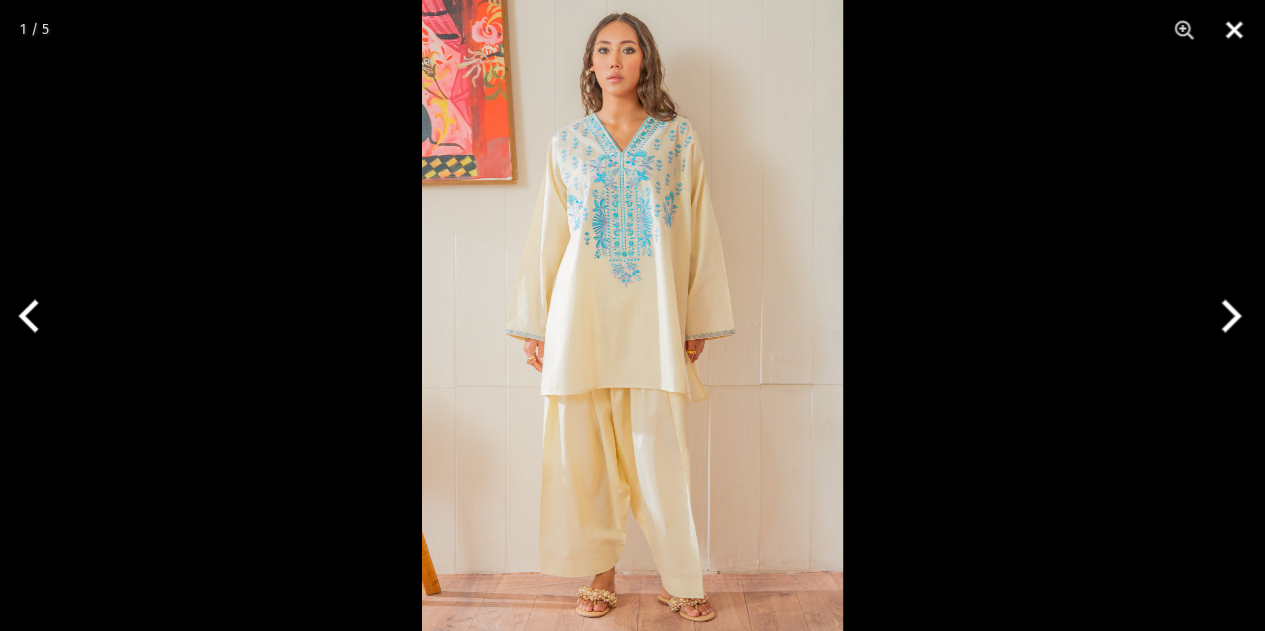 click at bounding box center [1234, 30] 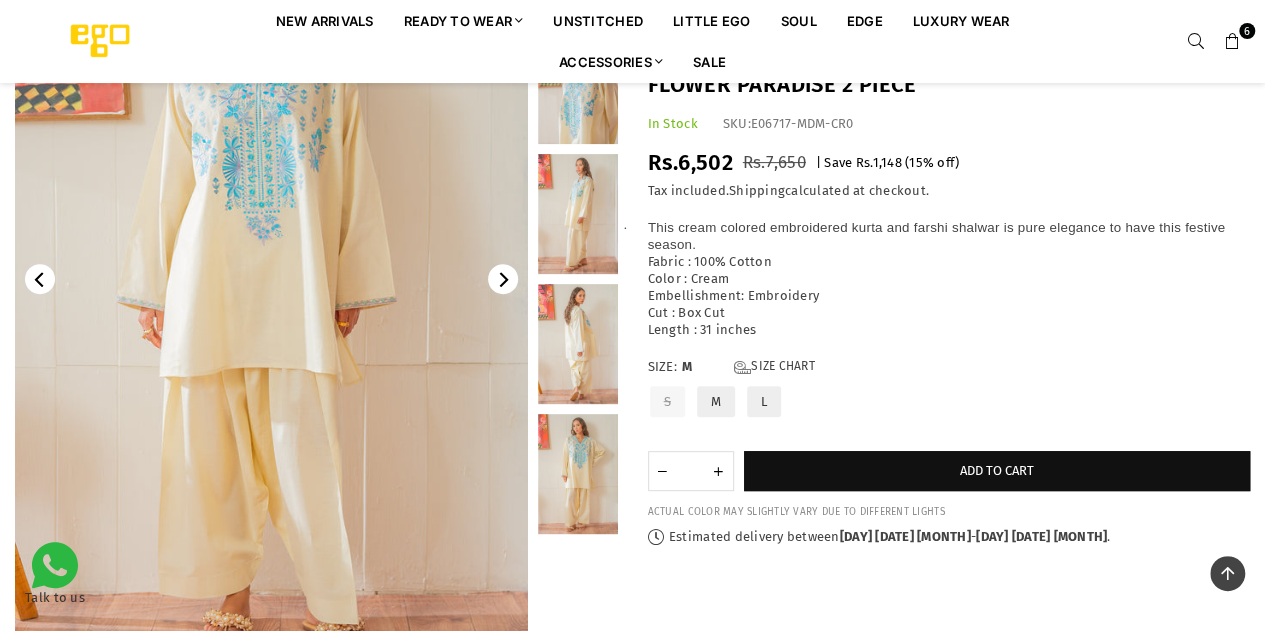 scroll, scrollTop: 92, scrollLeft: 0, axis: vertical 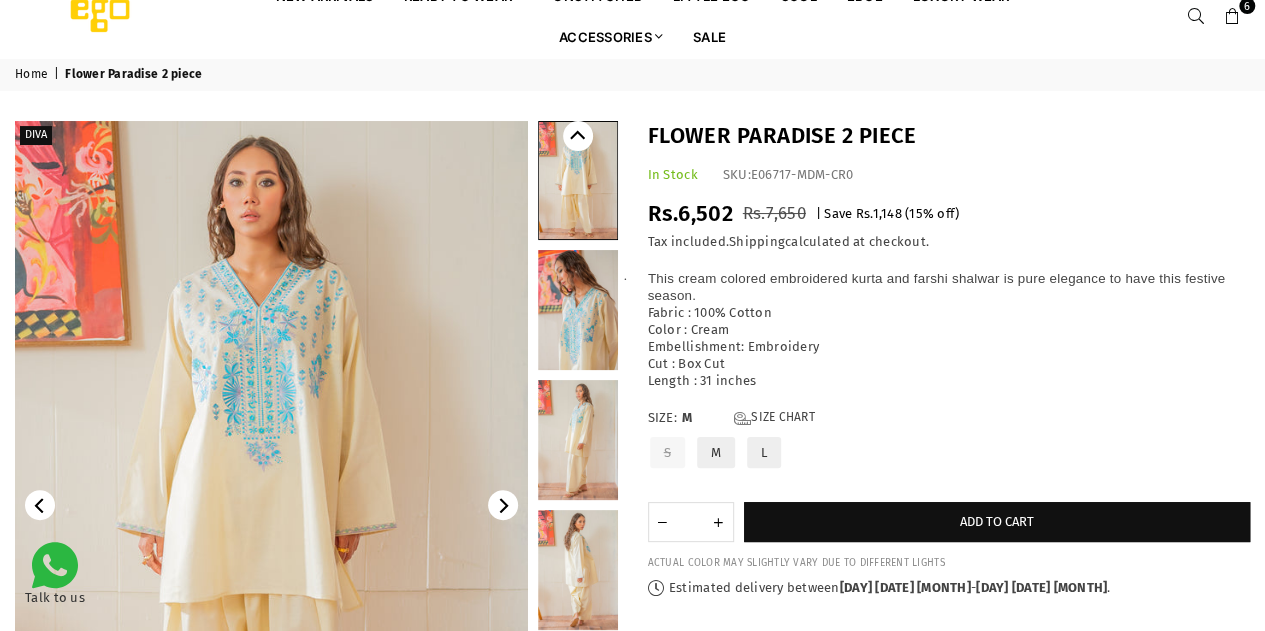 click on "Size:  M  Size Chart   S   M   L" at bounding box center (949, 443) 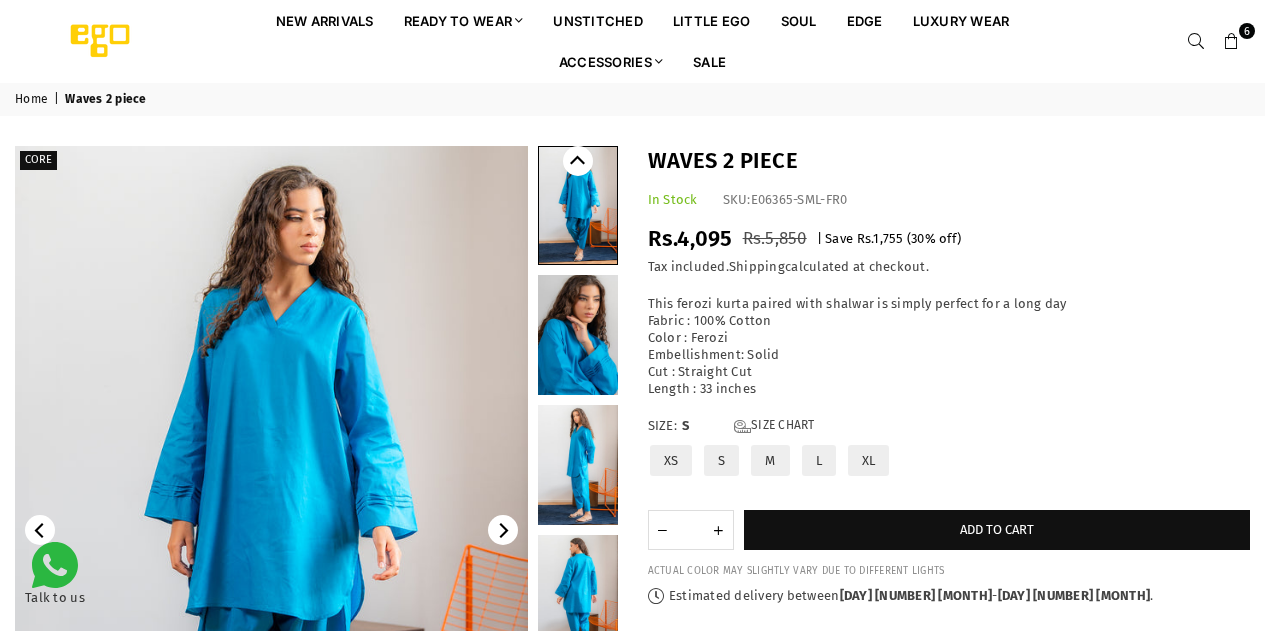 scroll, scrollTop: 0, scrollLeft: 0, axis: both 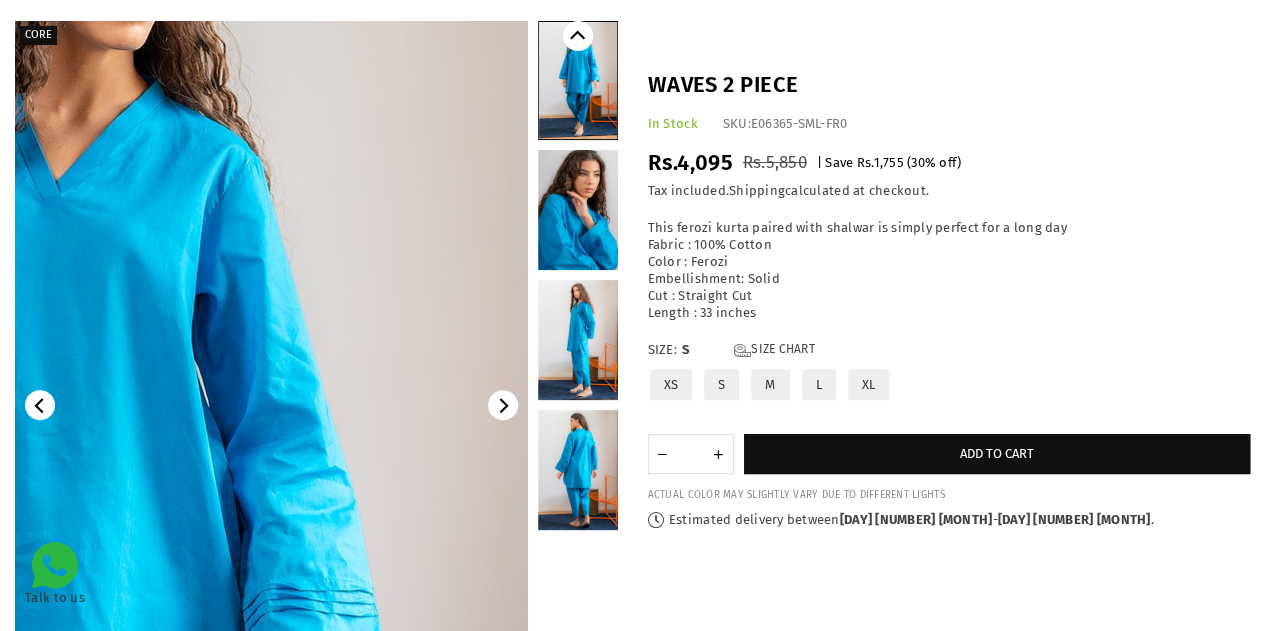 click at bounding box center [46, 671] 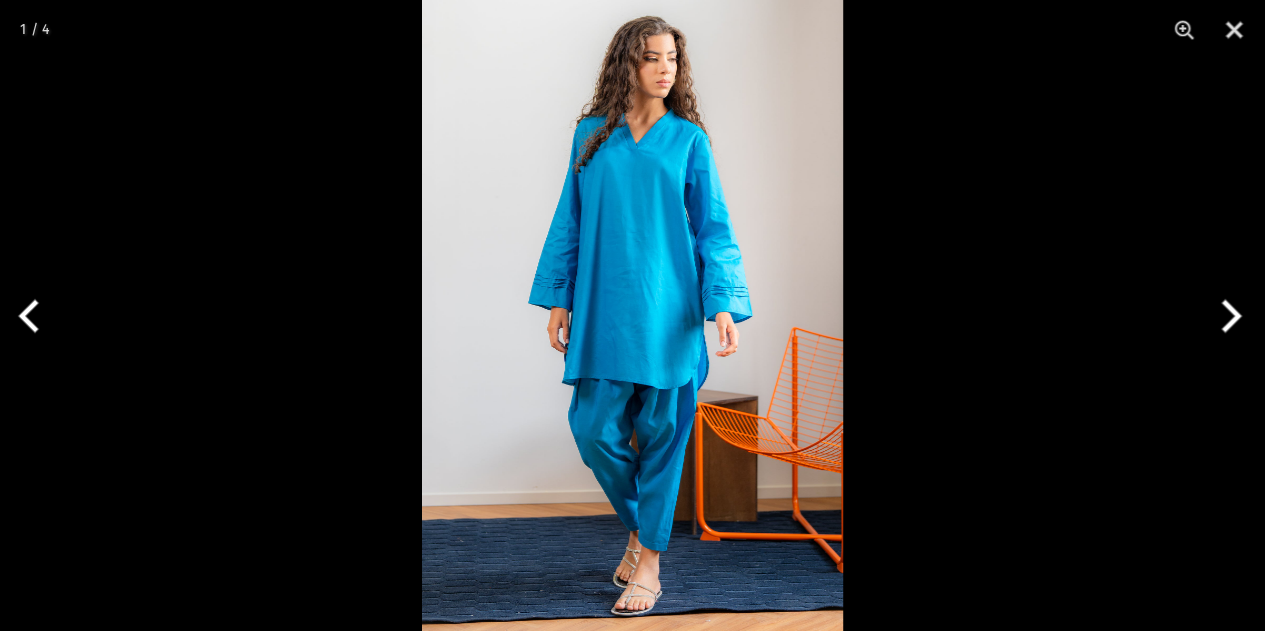 click at bounding box center (1227, 316) 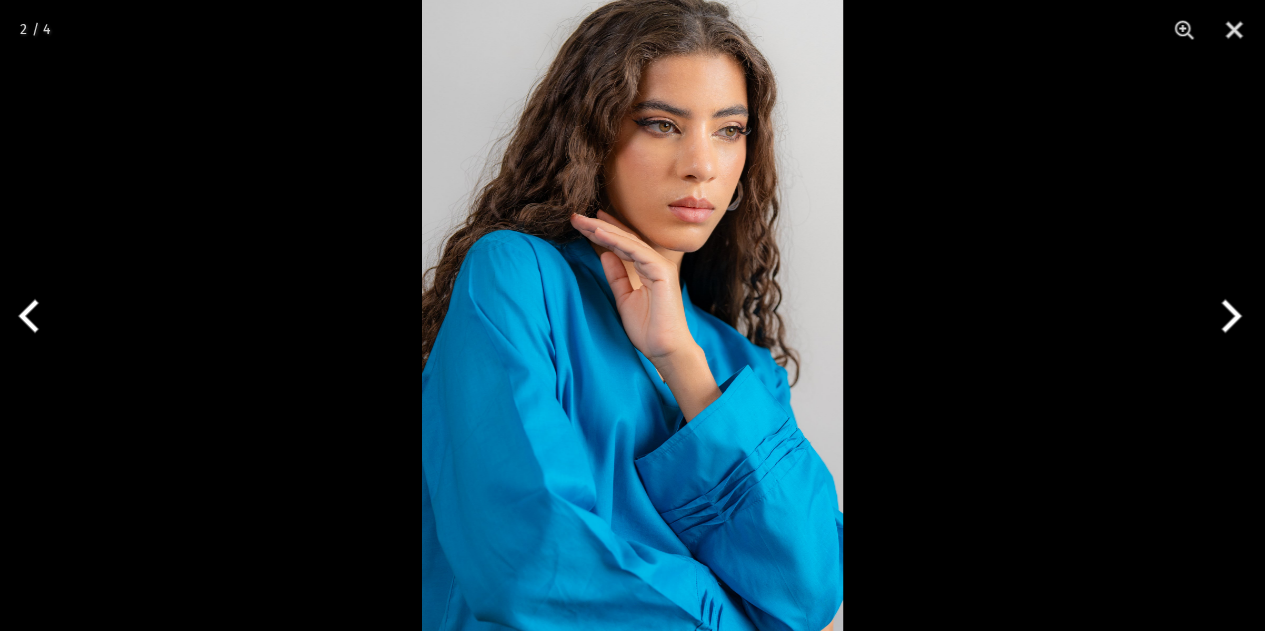 click at bounding box center (1227, 316) 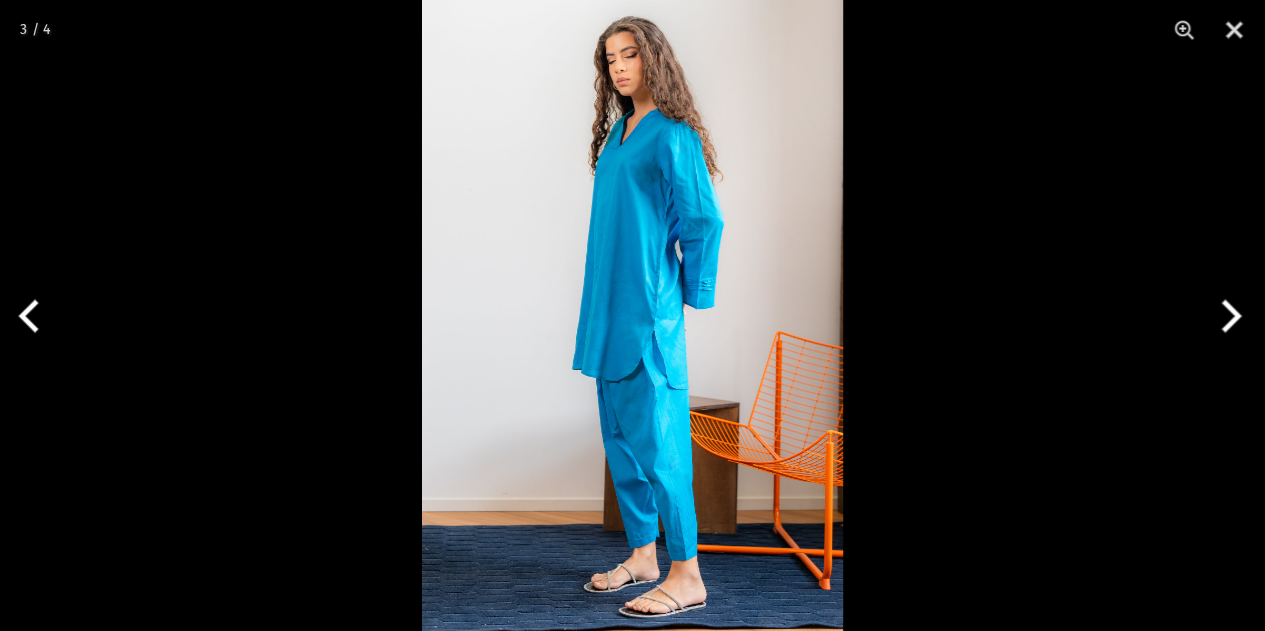 click at bounding box center [1227, 316] 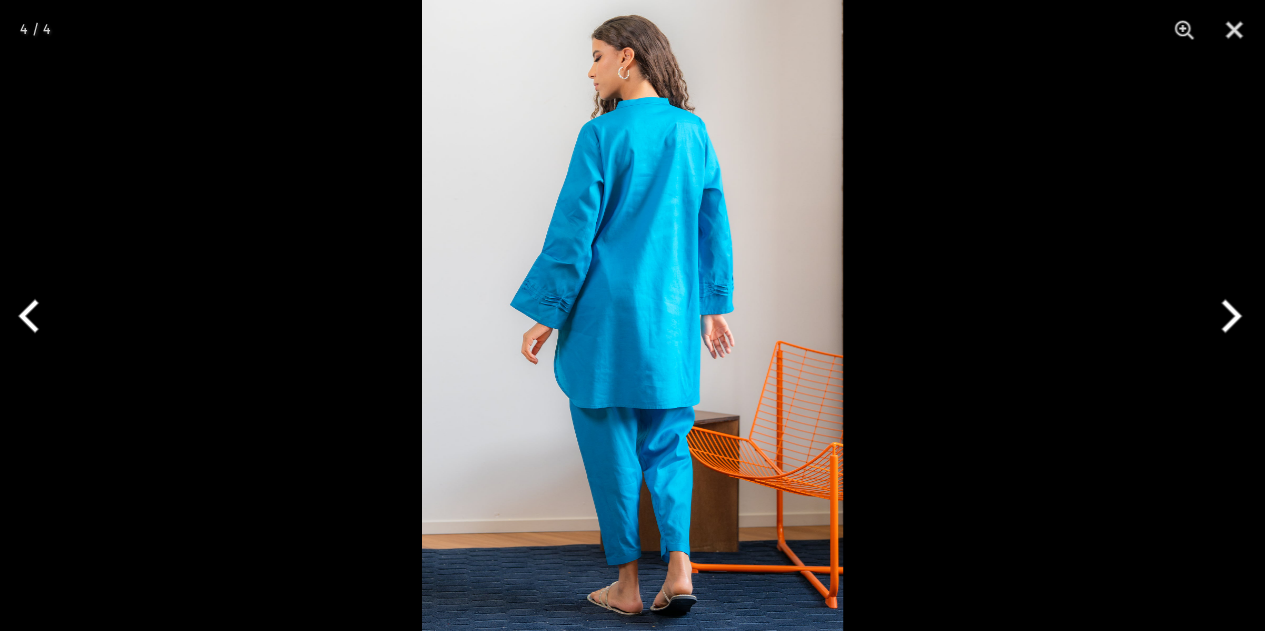 click at bounding box center (1227, 316) 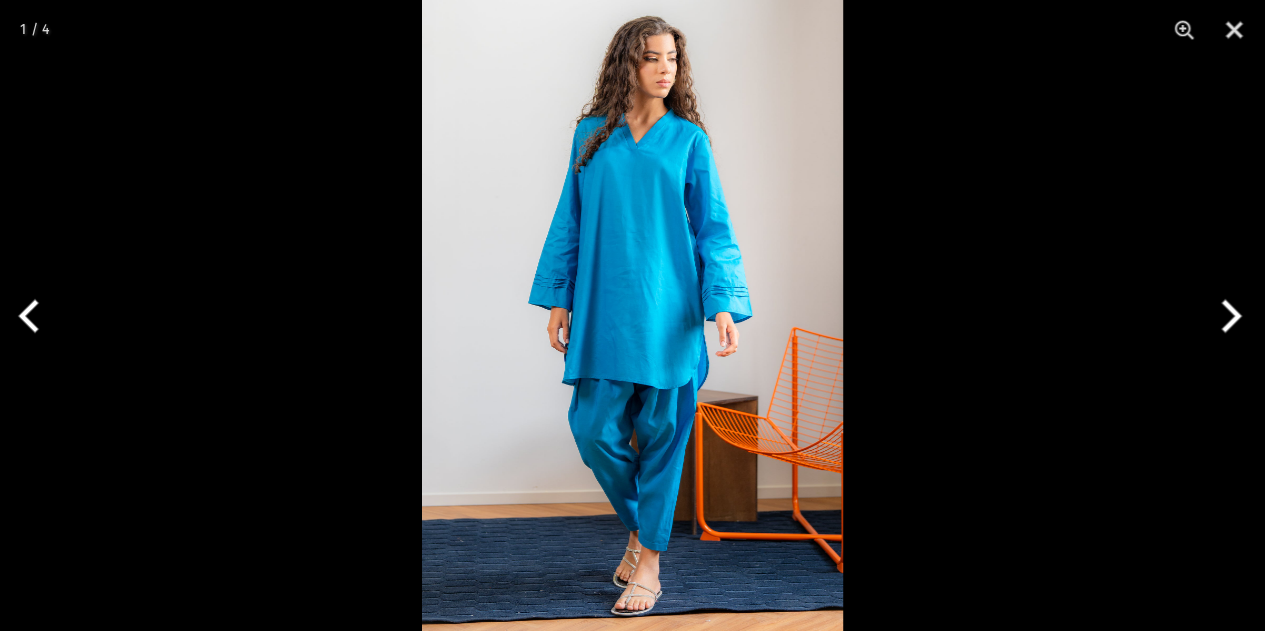 click at bounding box center [1227, 316] 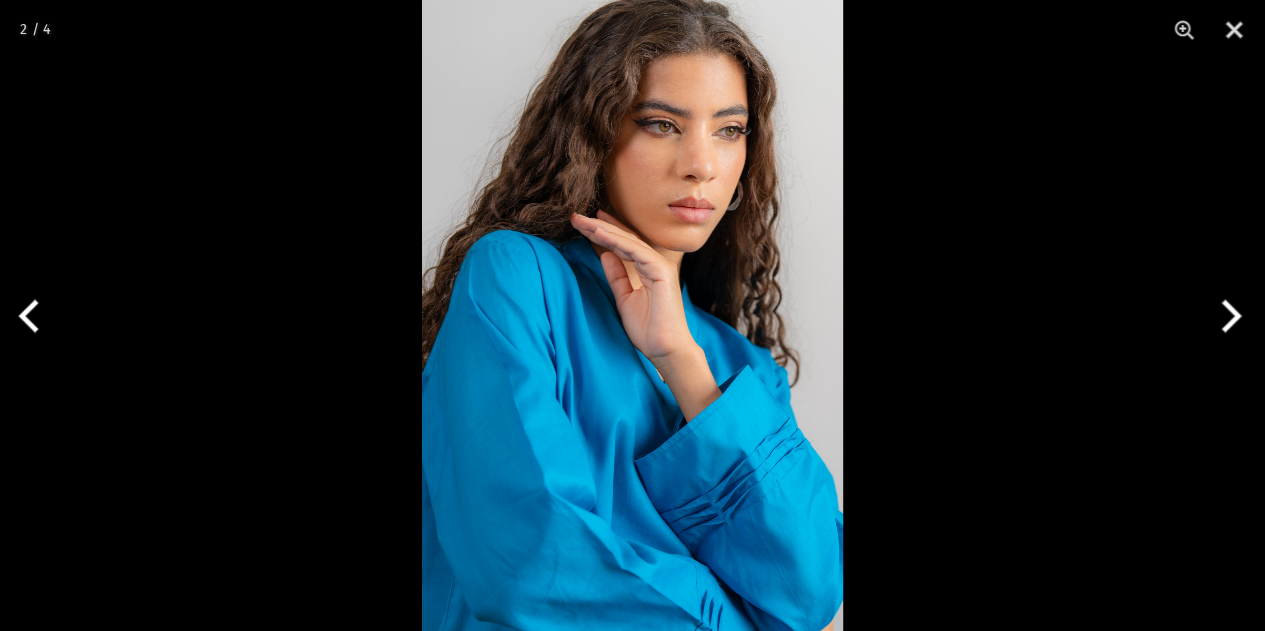 click at bounding box center (1227, 316) 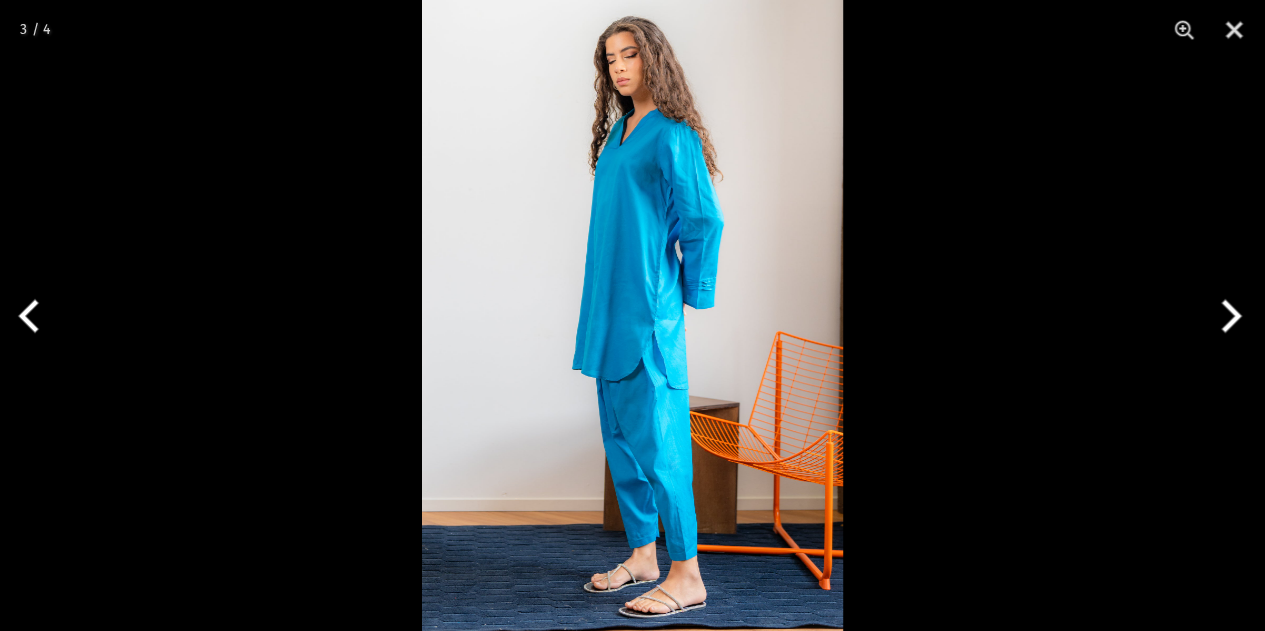 click at bounding box center [1227, 316] 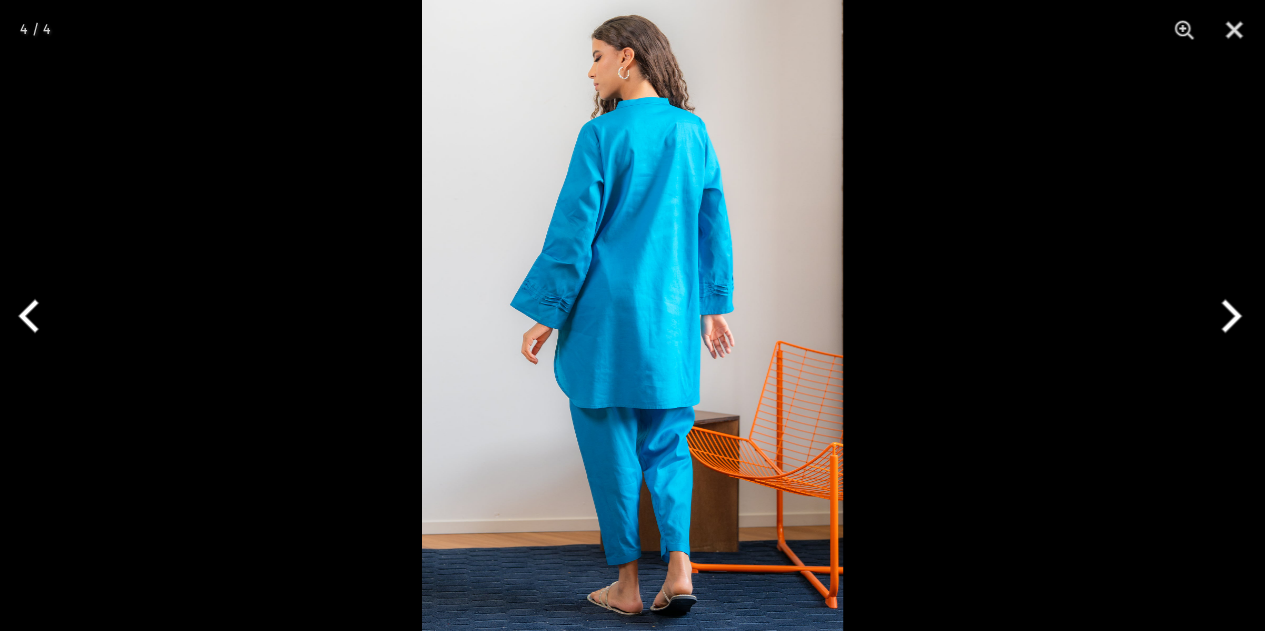 click at bounding box center [1227, 316] 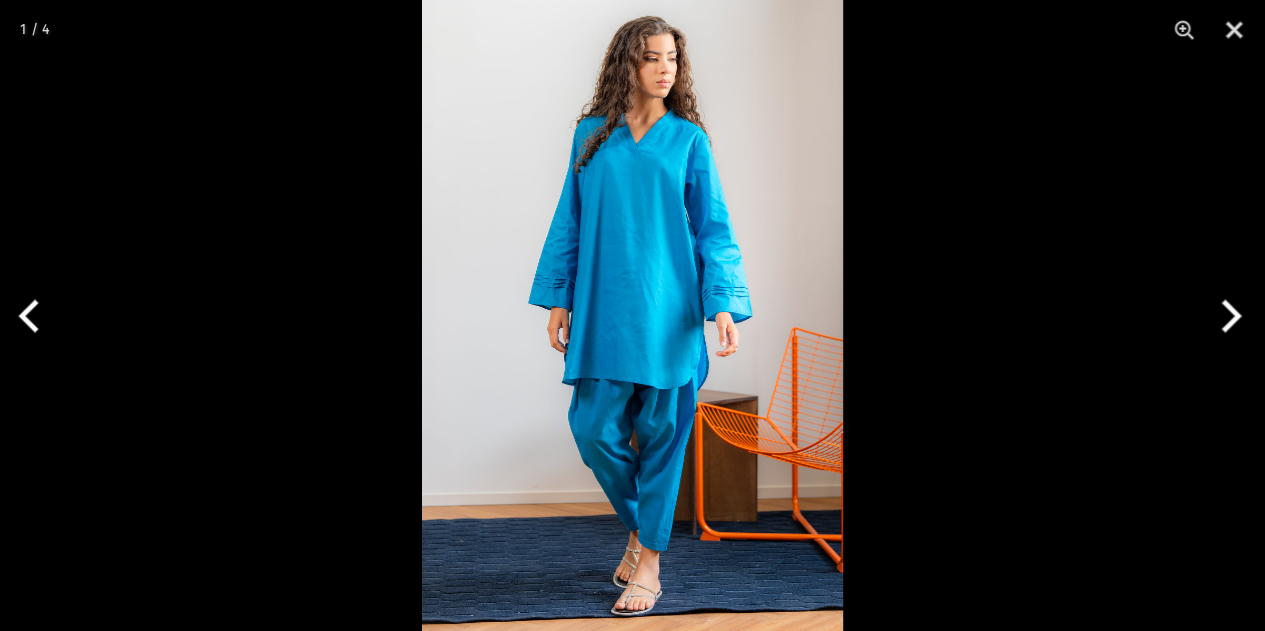 click at bounding box center [1227, 316] 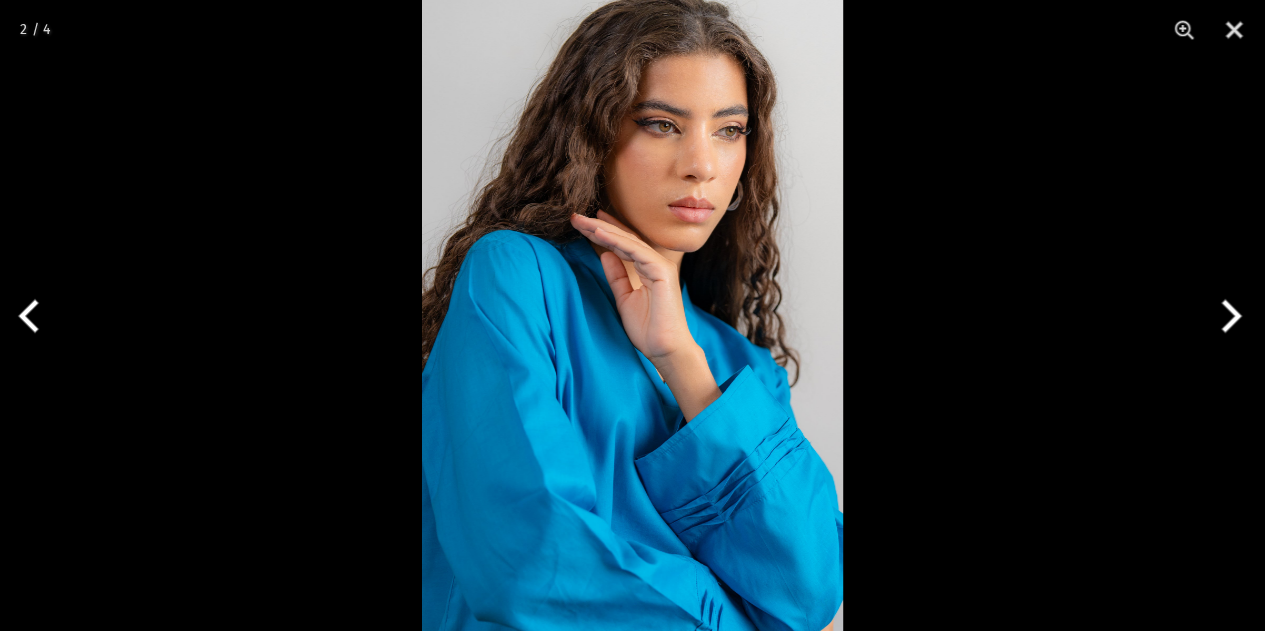 click at bounding box center [1227, 316] 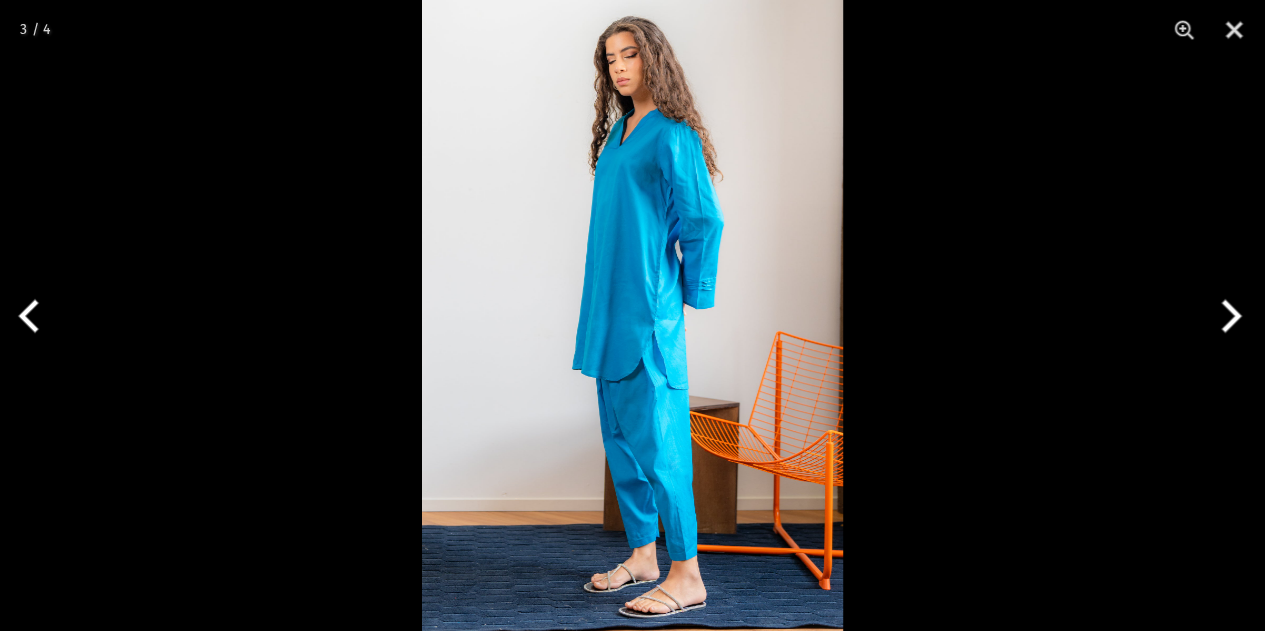 click at bounding box center (1227, 316) 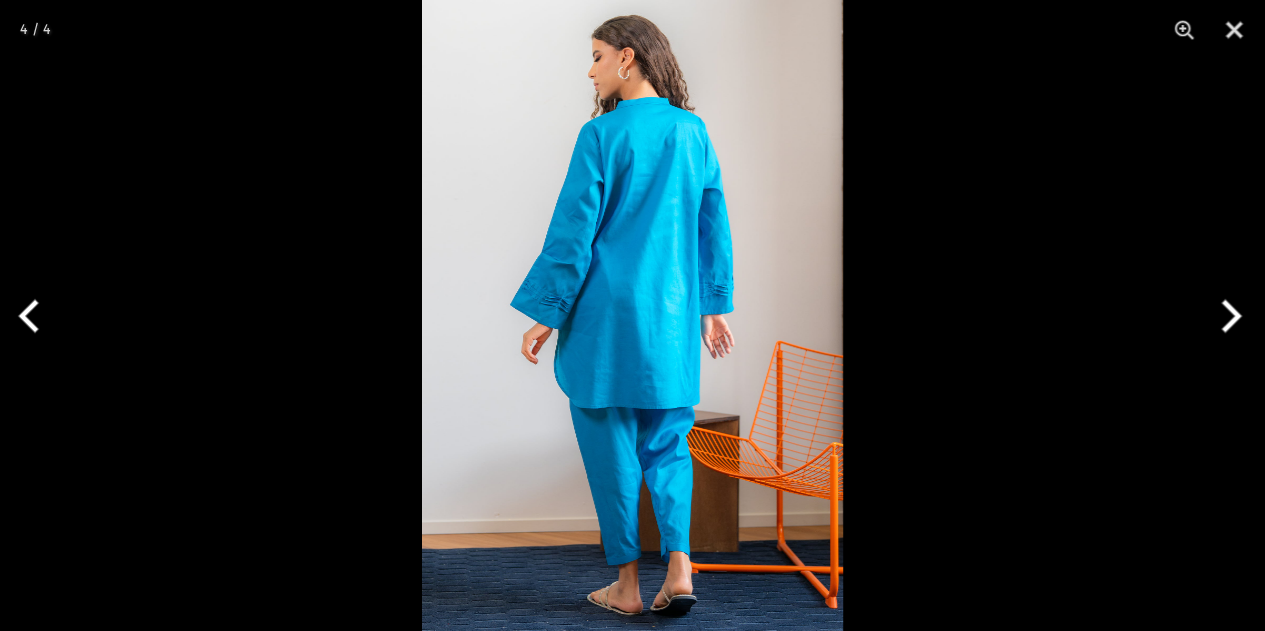click at bounding box center (1227, 316) 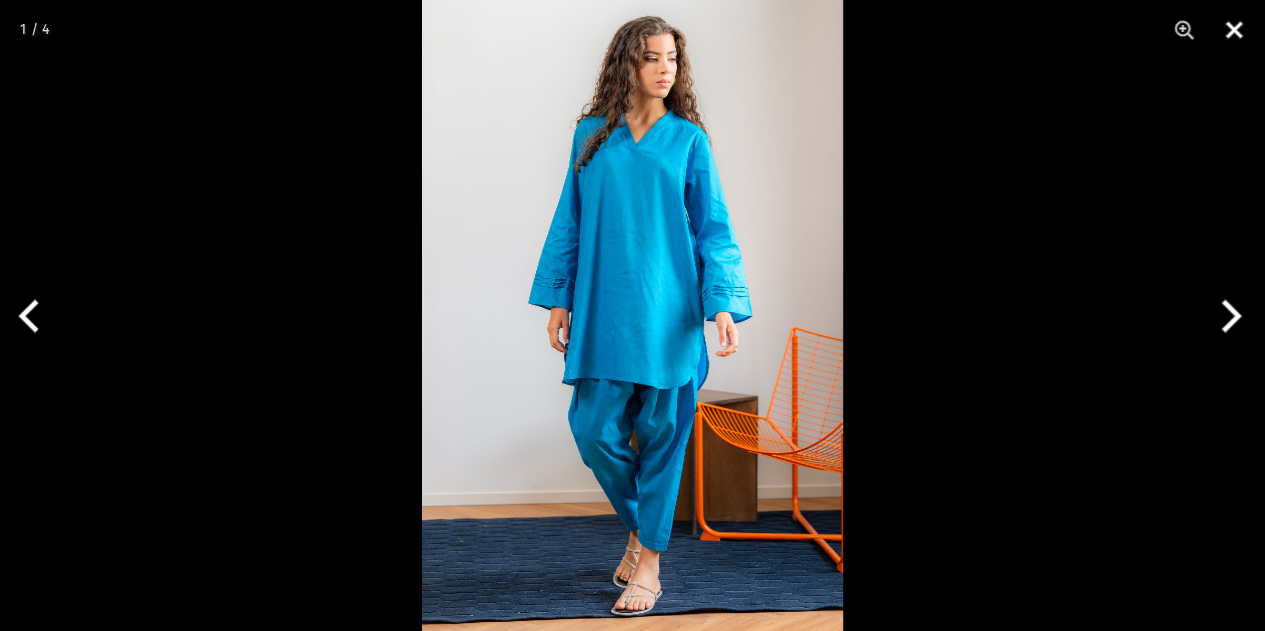 click at bounding box center (1234, 30) 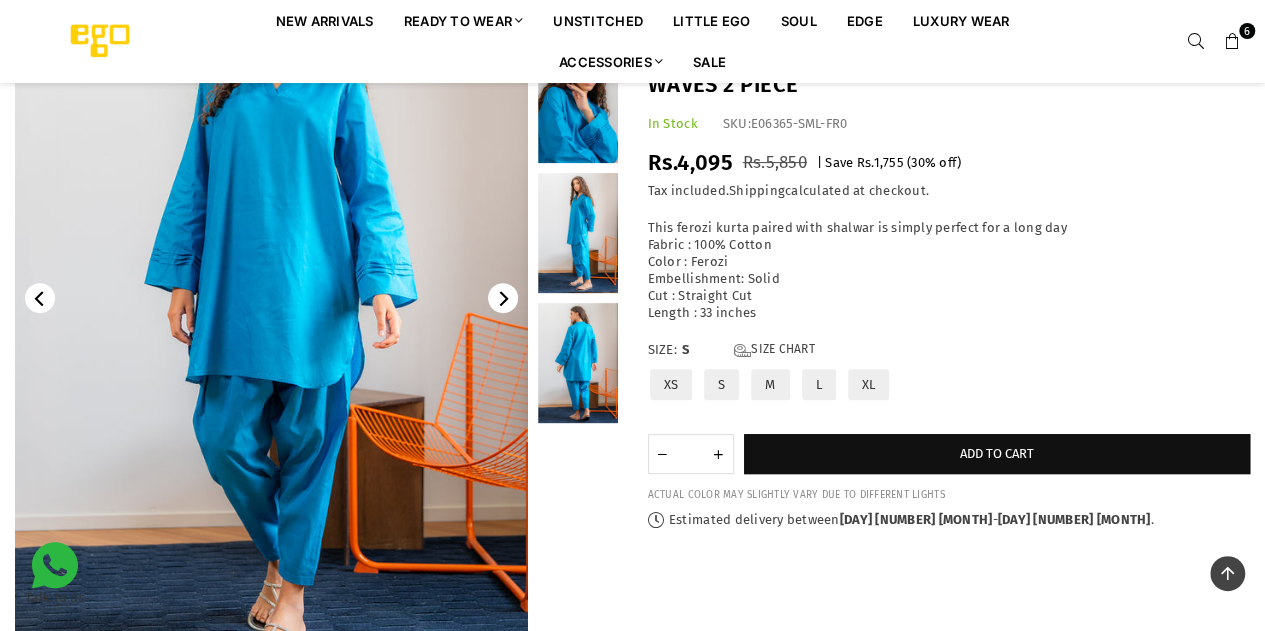 scroll, scrollTop: 232, scrollLeft: 0, axis: vertical 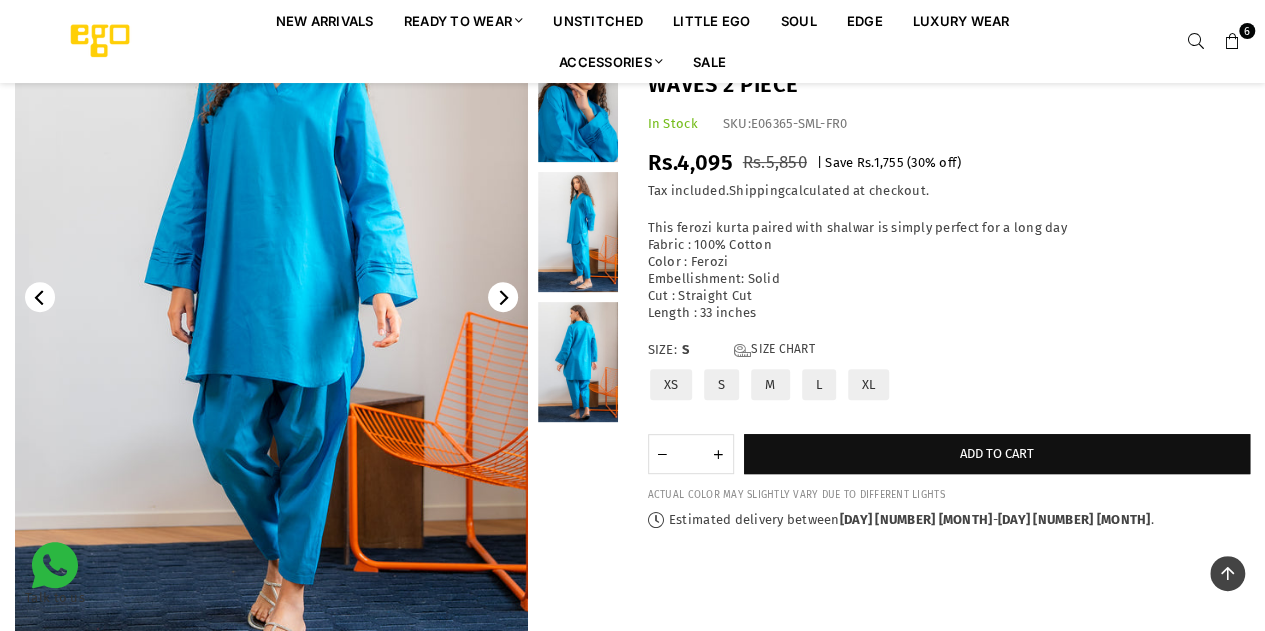 click at bounding box center [578, 232] 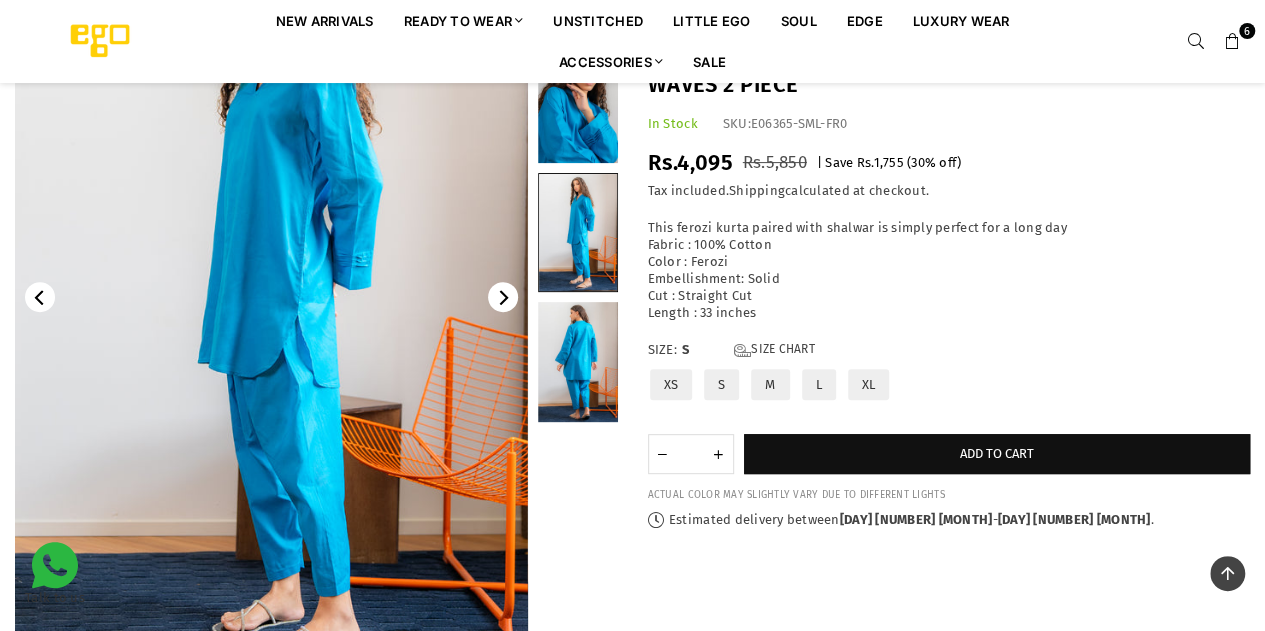 click at bounding box center [578, 362] 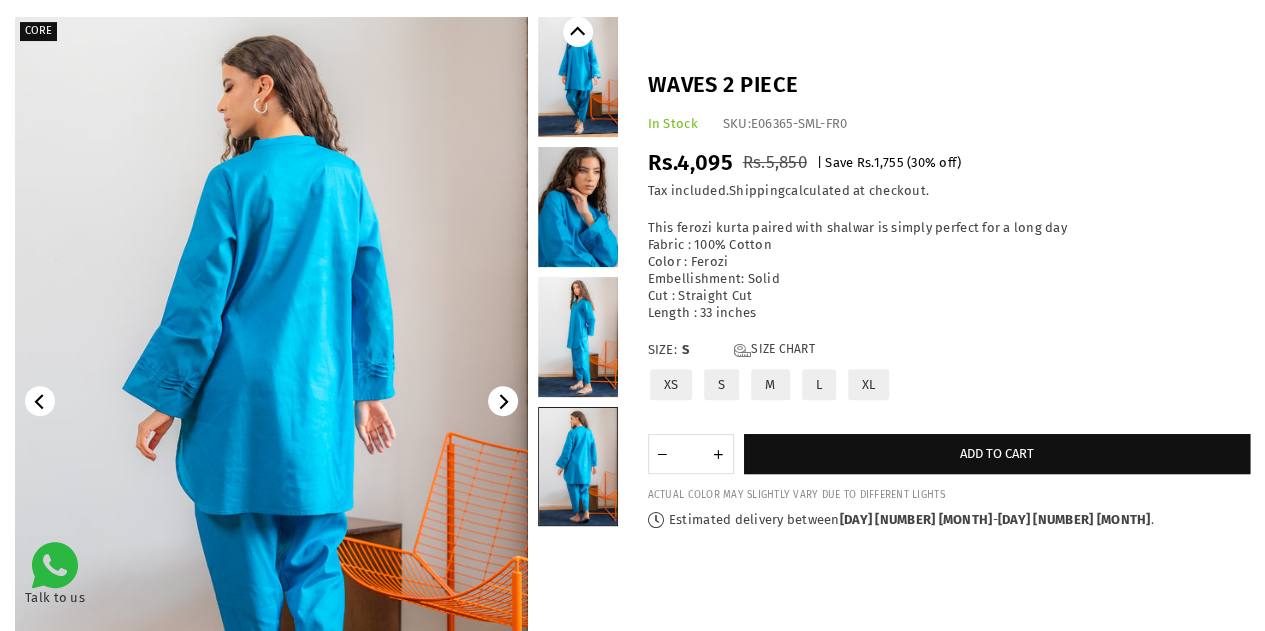 scroll, scrollTop: 130, scrollLeft: 0, axis: vertical 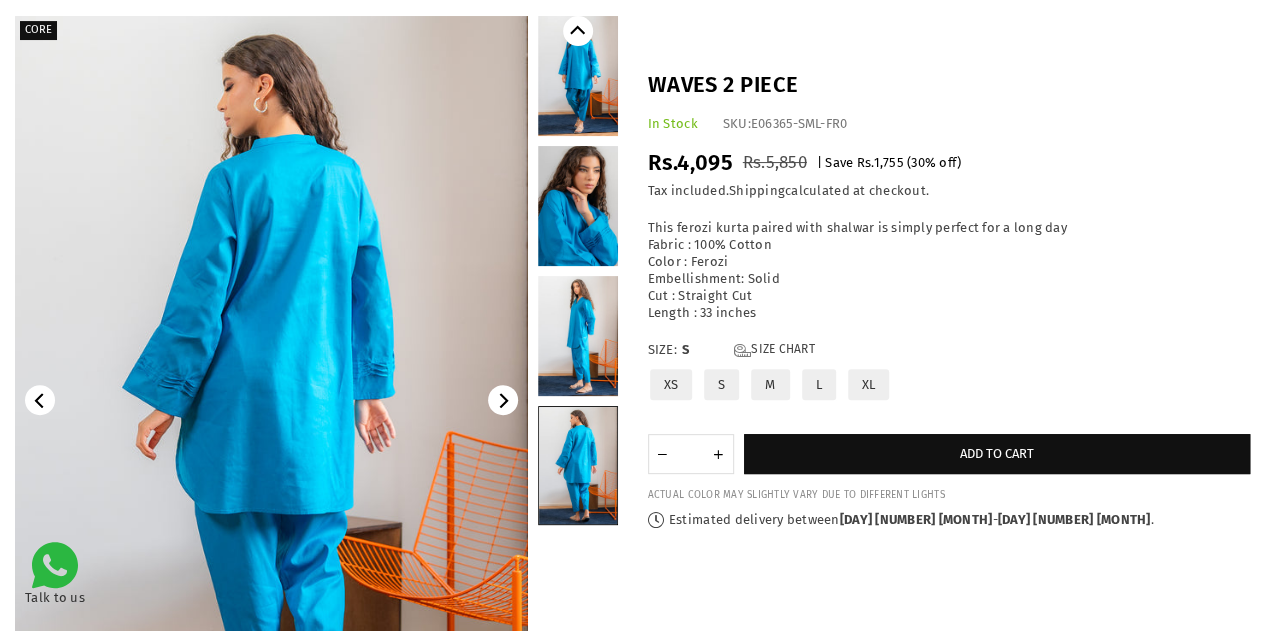 click at bounding box center [578, 76] 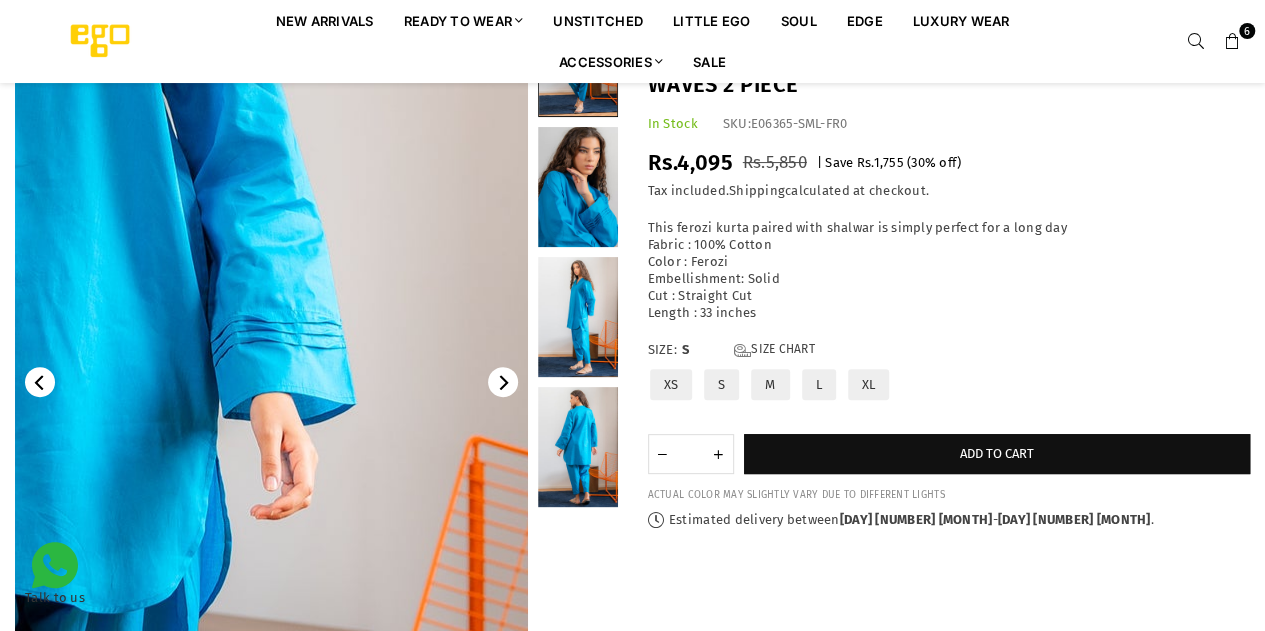 scroll, scrollTop: 146, scrollLeft: 0, axis: vertical 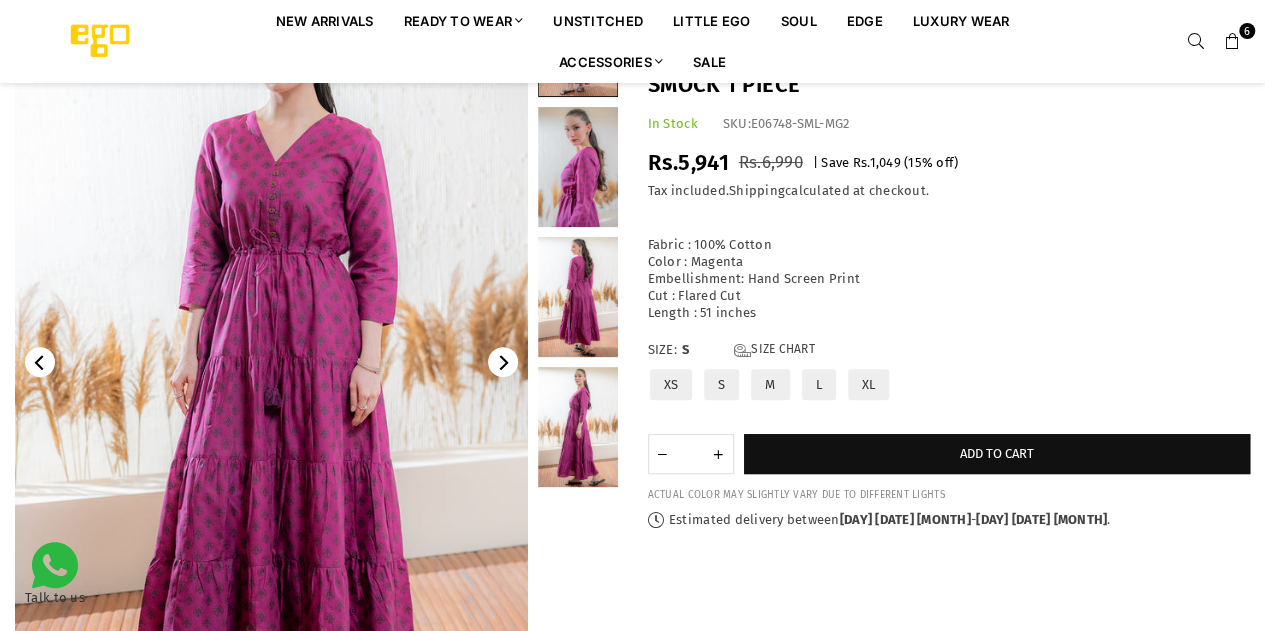 click at bounding box center [1232, 42] 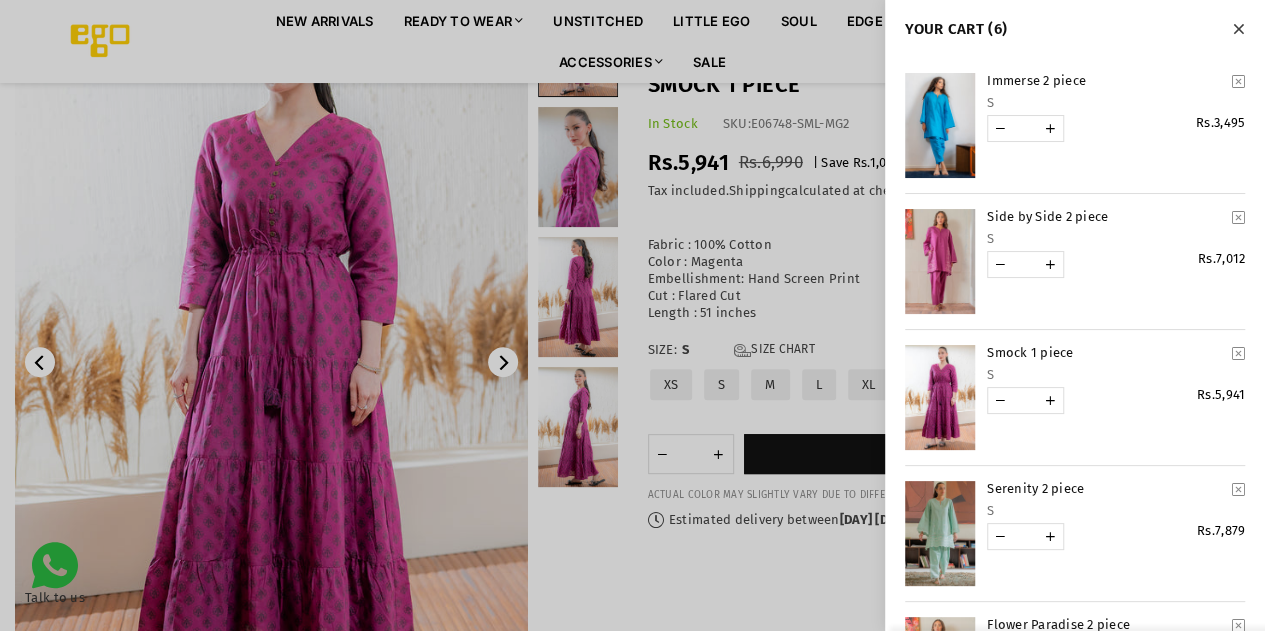click at bounding box center [1238, 29] 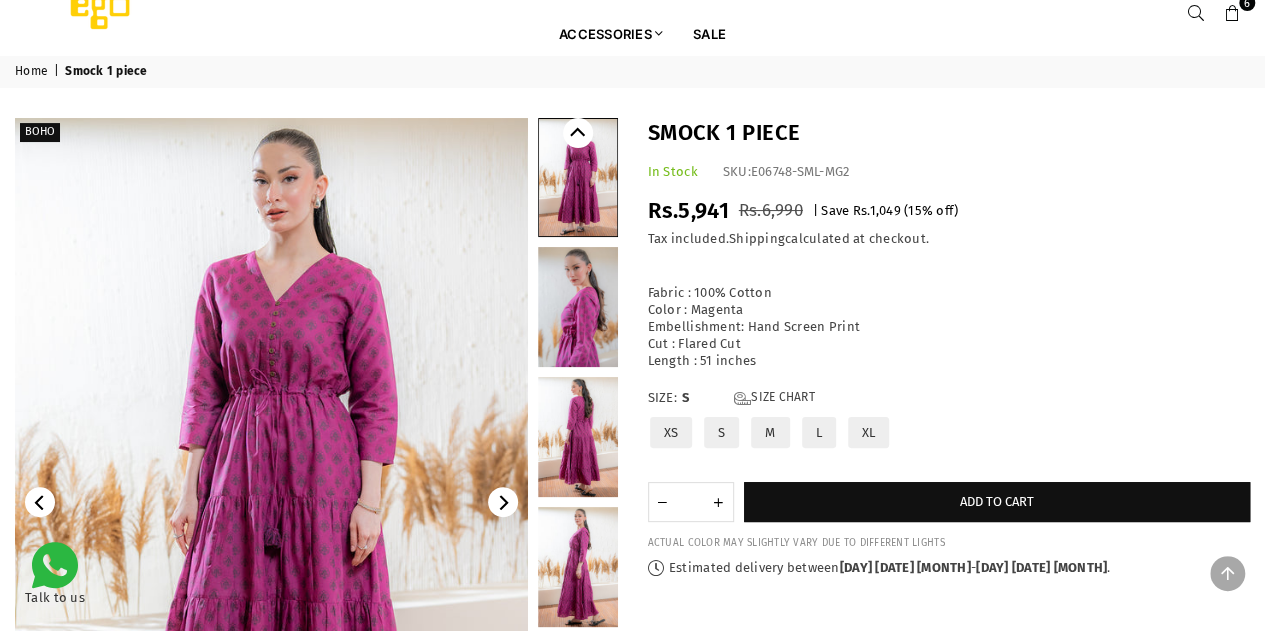 scroll, scrollTop: 27, scrollLeft: 0, axis: vertical 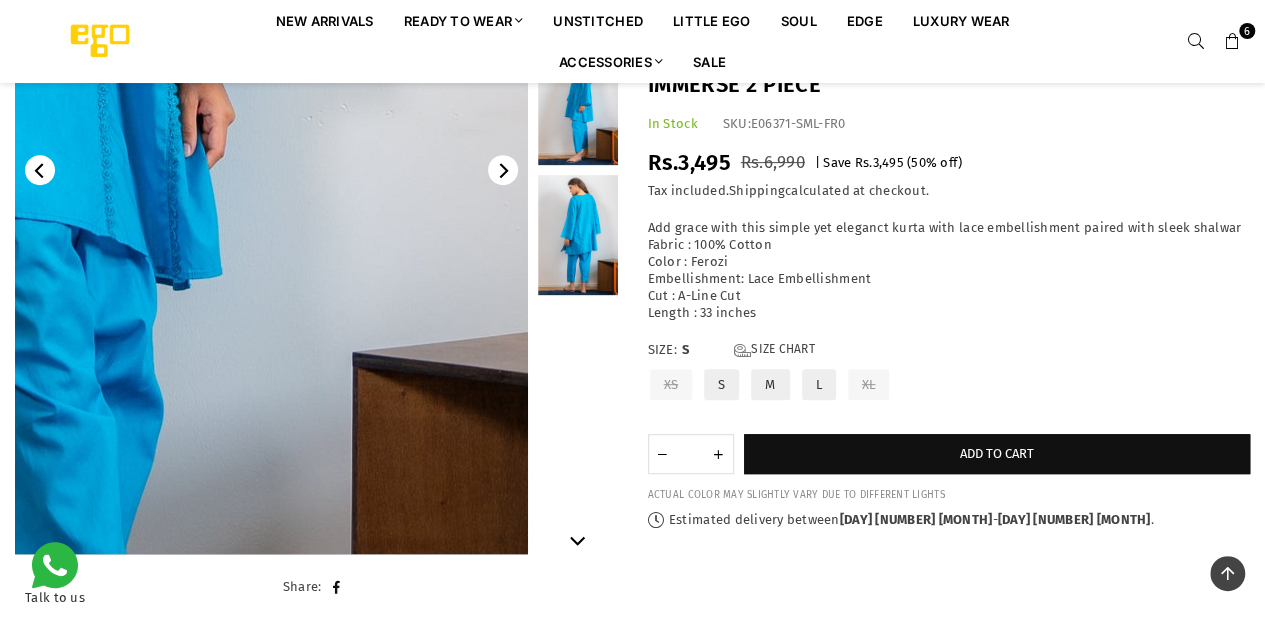 click at bounding box center [82, 24] 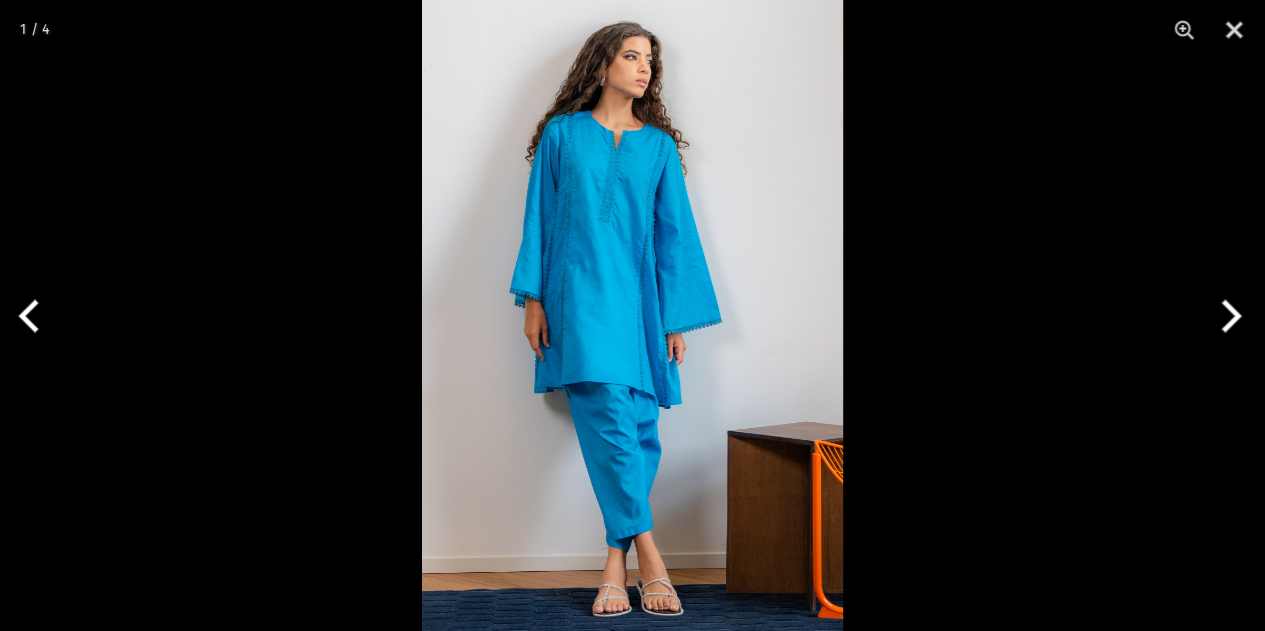 click at bounding box center (1227, 316) 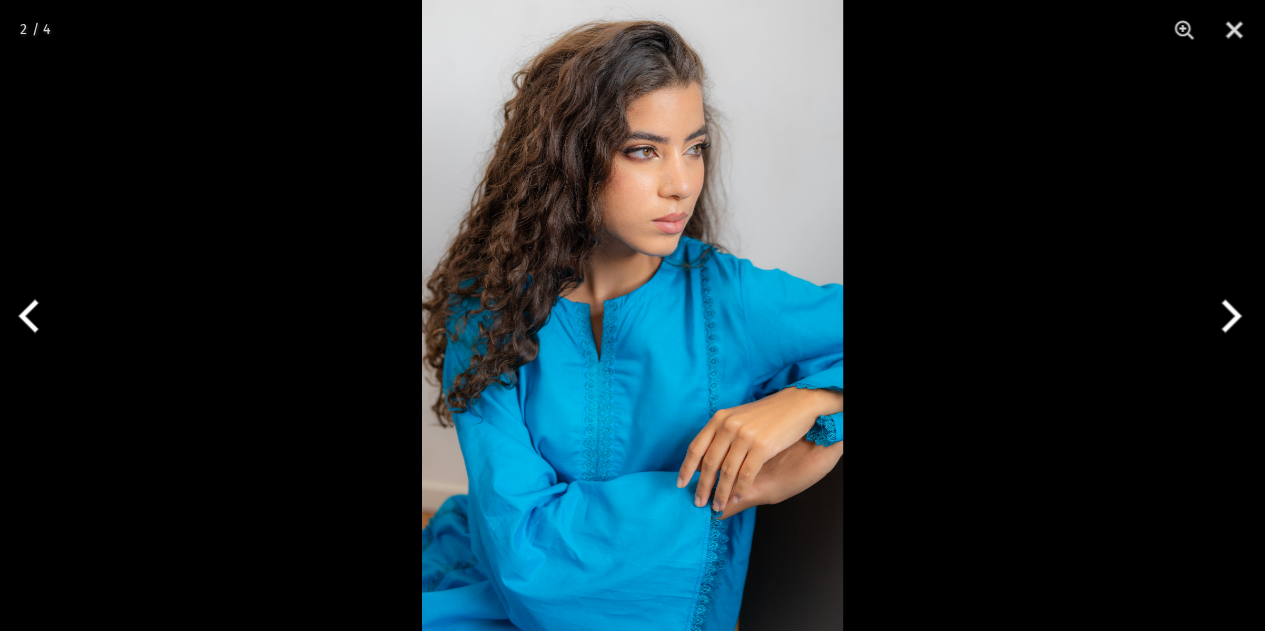 click at bounding box center [1227, 316] 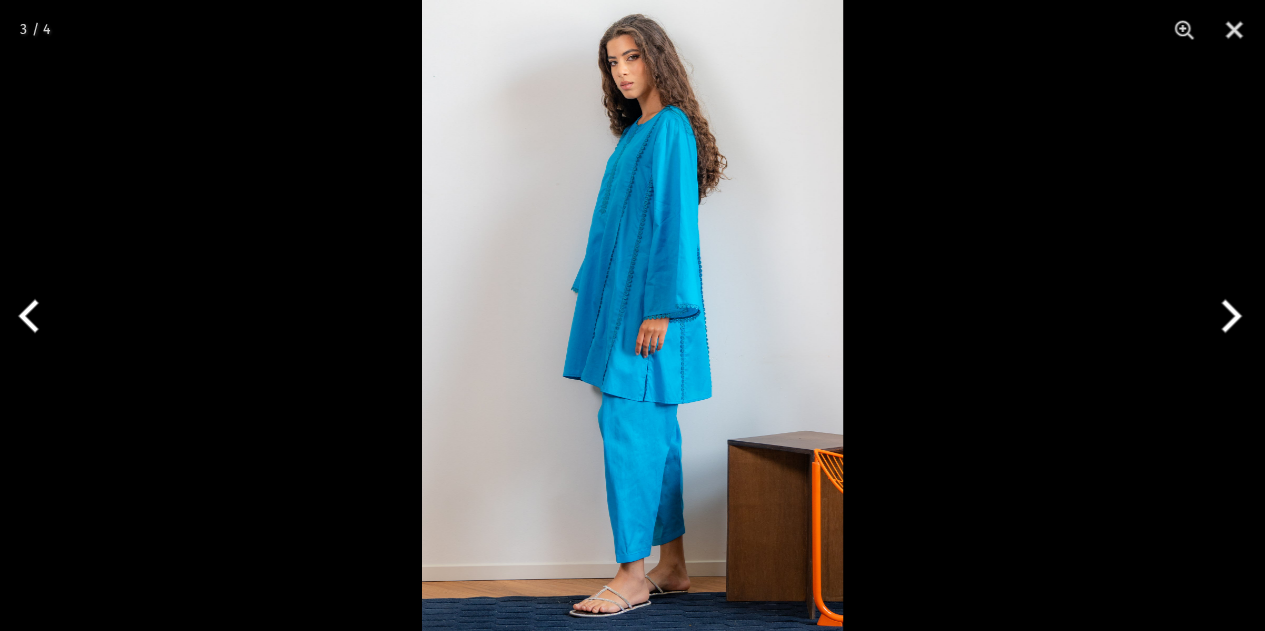 click at bounding box center (1227, 316) 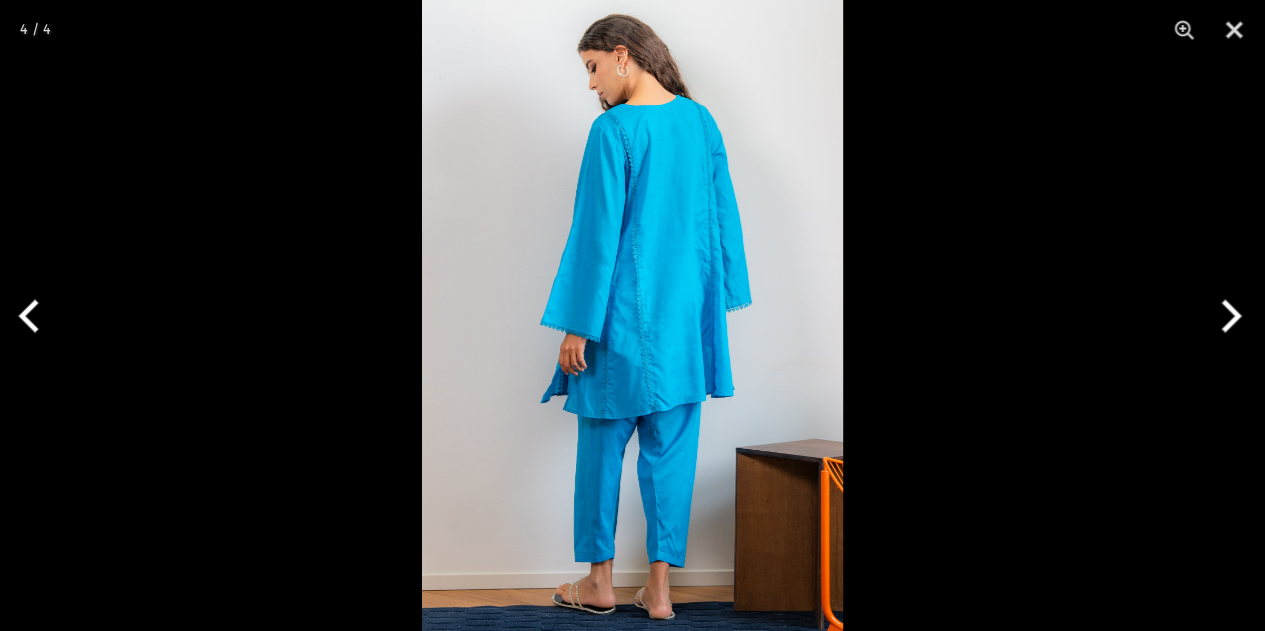 click at bounding box center (1227, 316) 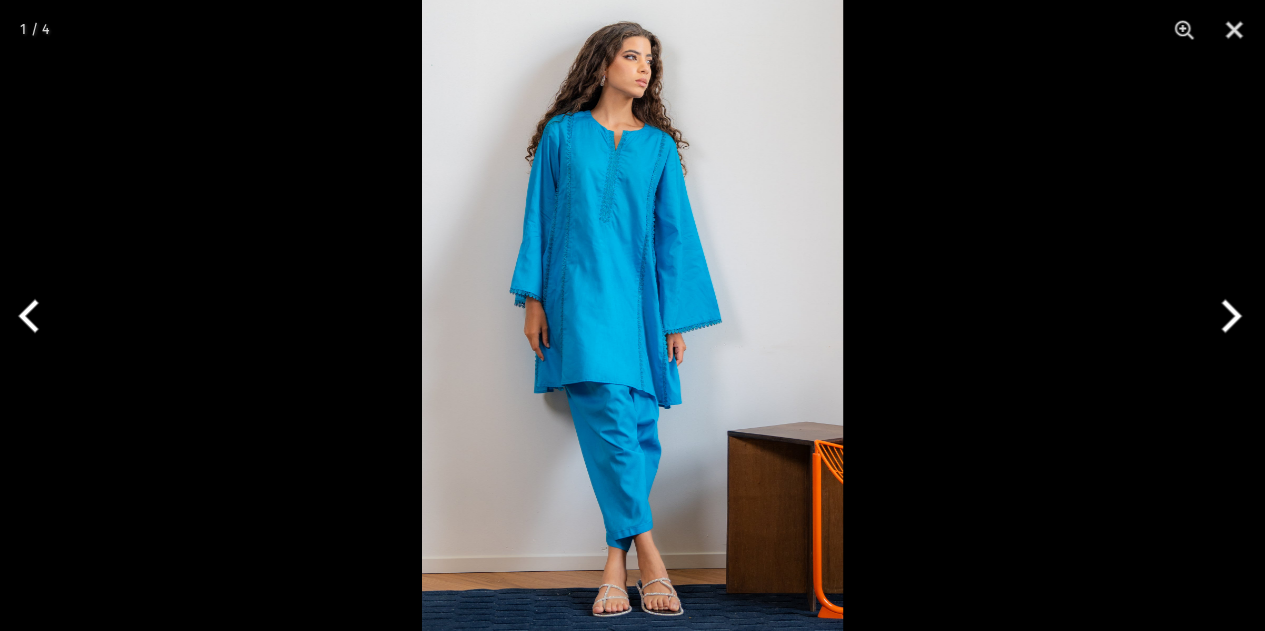click at bounding box center (1227, 316) 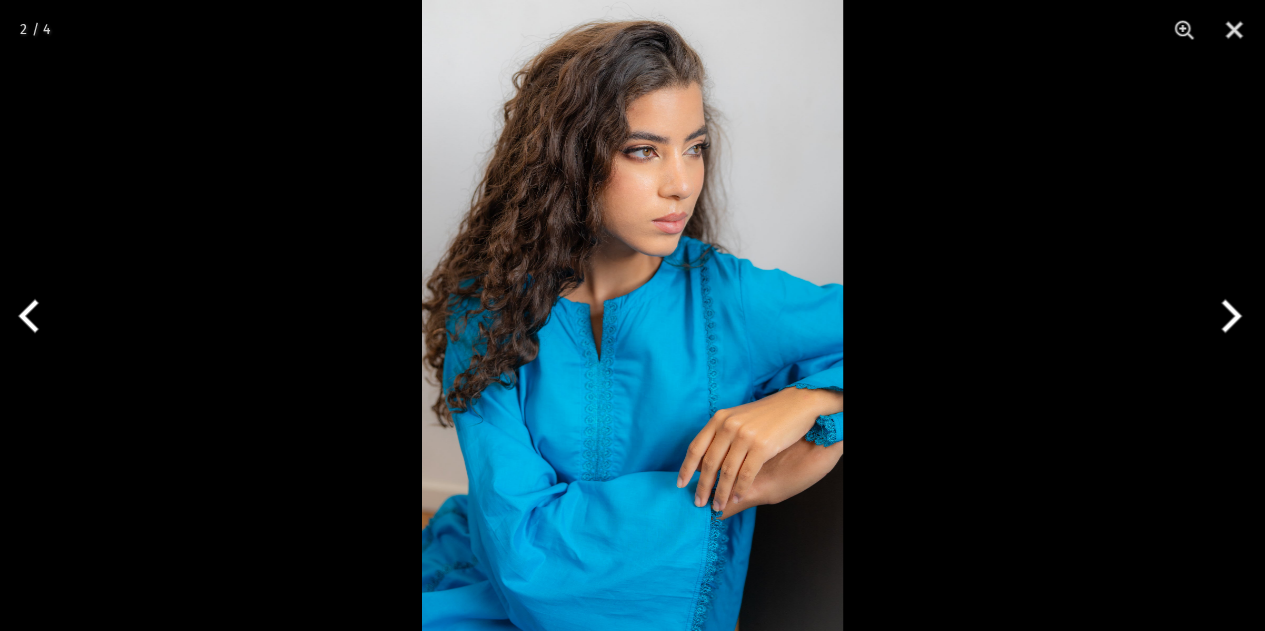click at bounding box center [1227, 316] 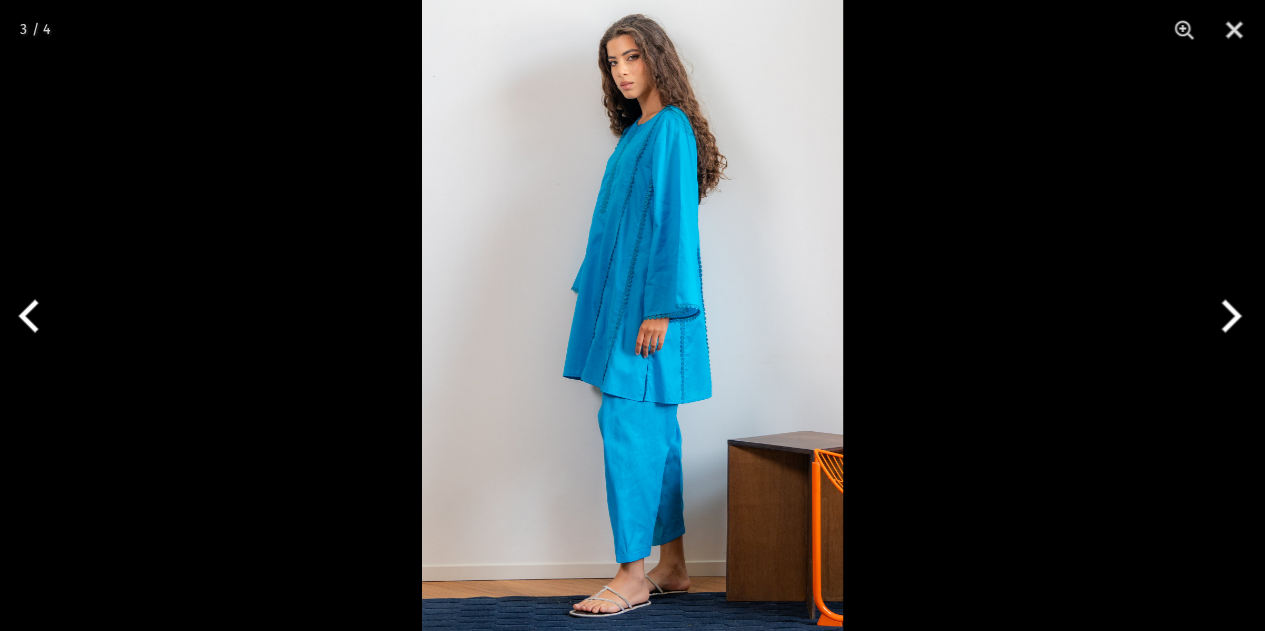 click at bounding box center [1227, 316] 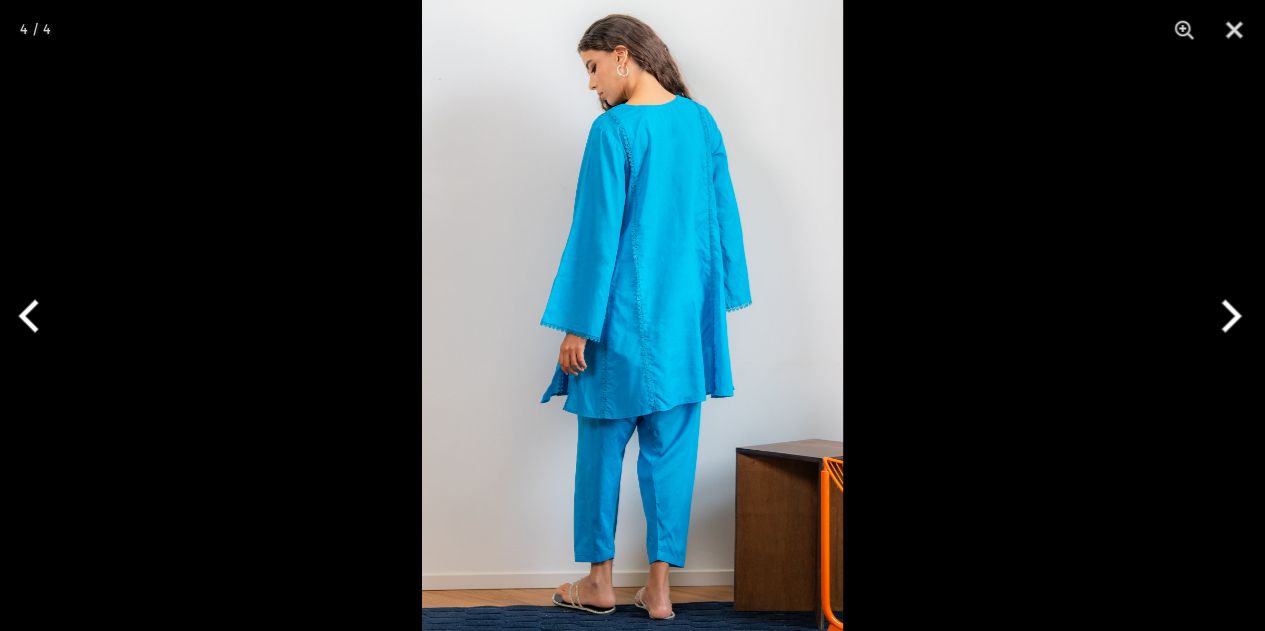 click at bounding box center [1227, 316] 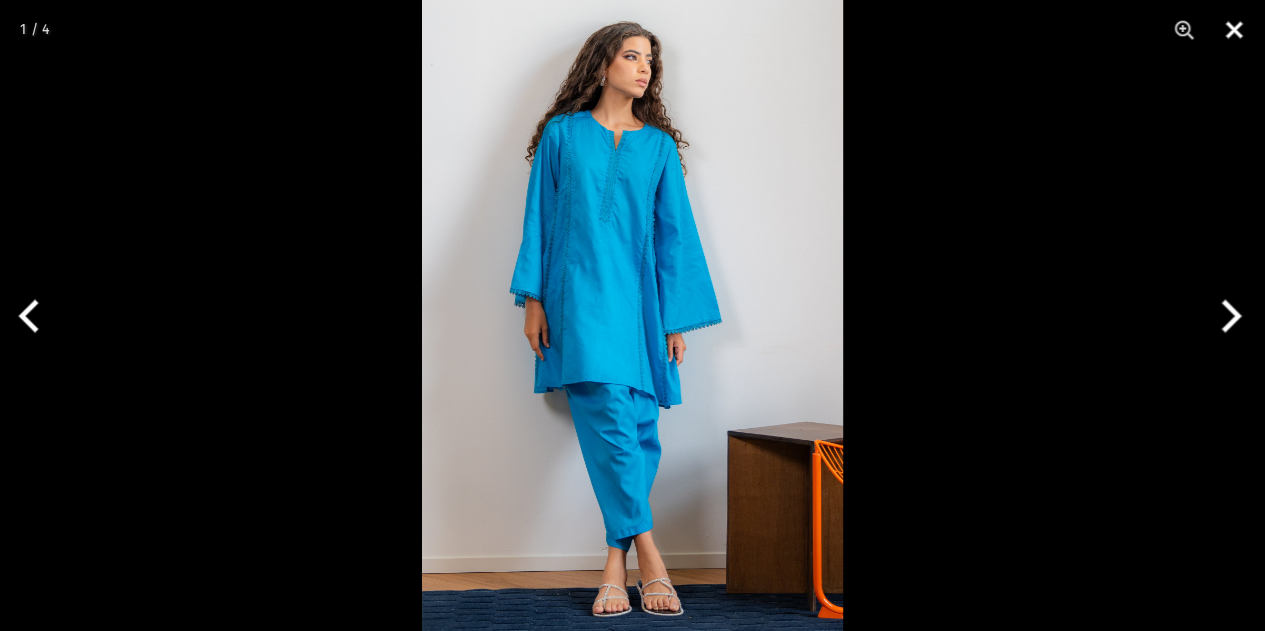 click at bounding box center (1234, 30) 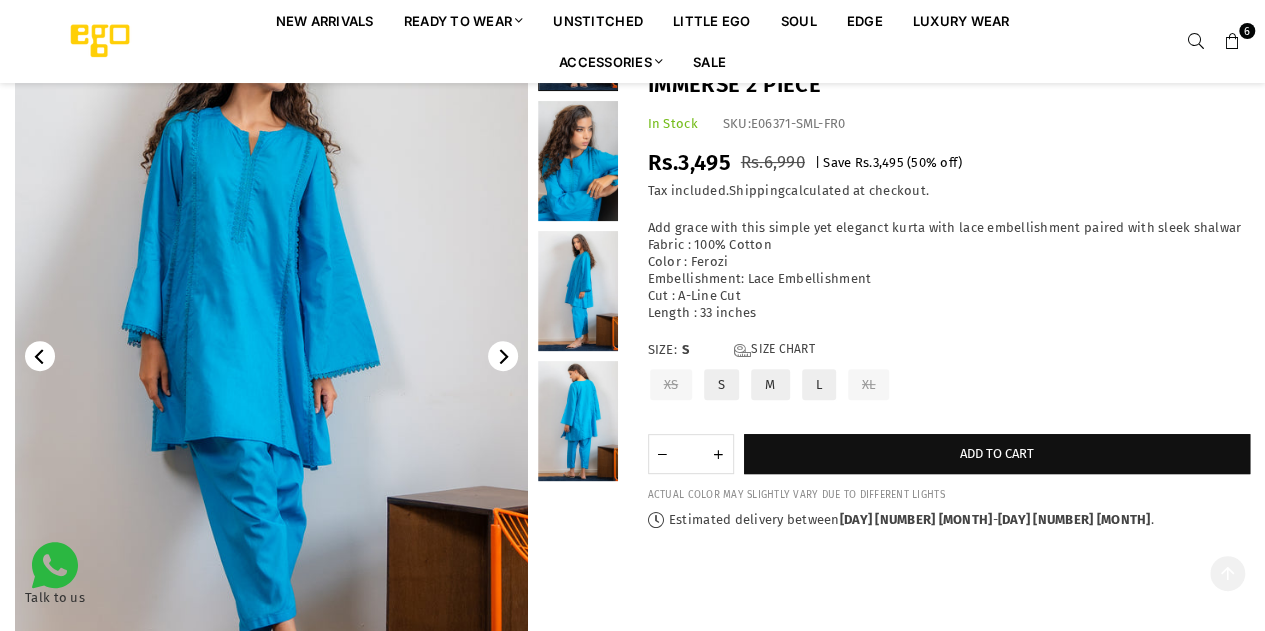 scroll, scrollTop: 172, scrollLeft: 0, axis: vertical 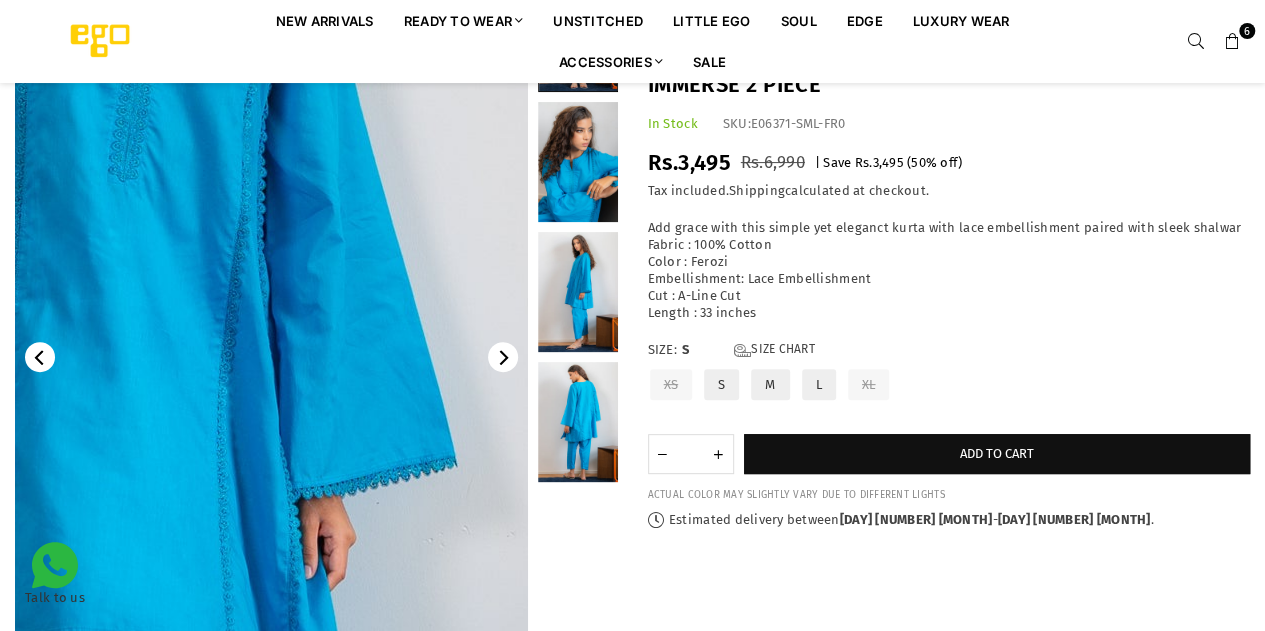 click at bounding box center (203, 446) 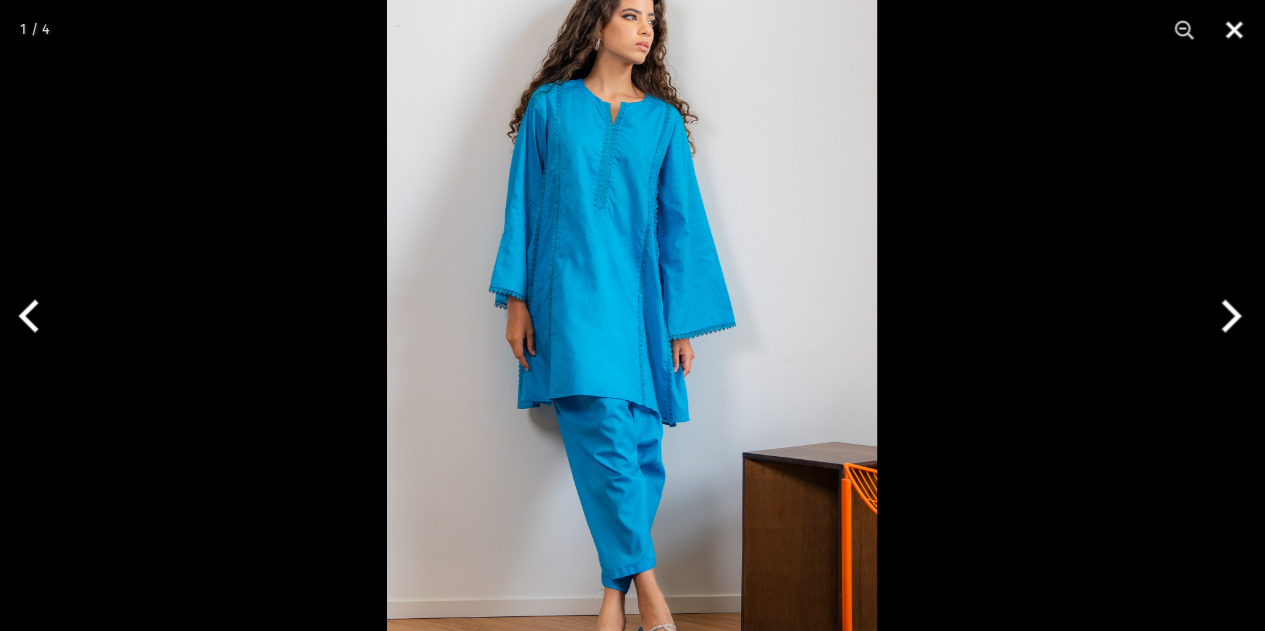 click at bounding box center [1234, 30] 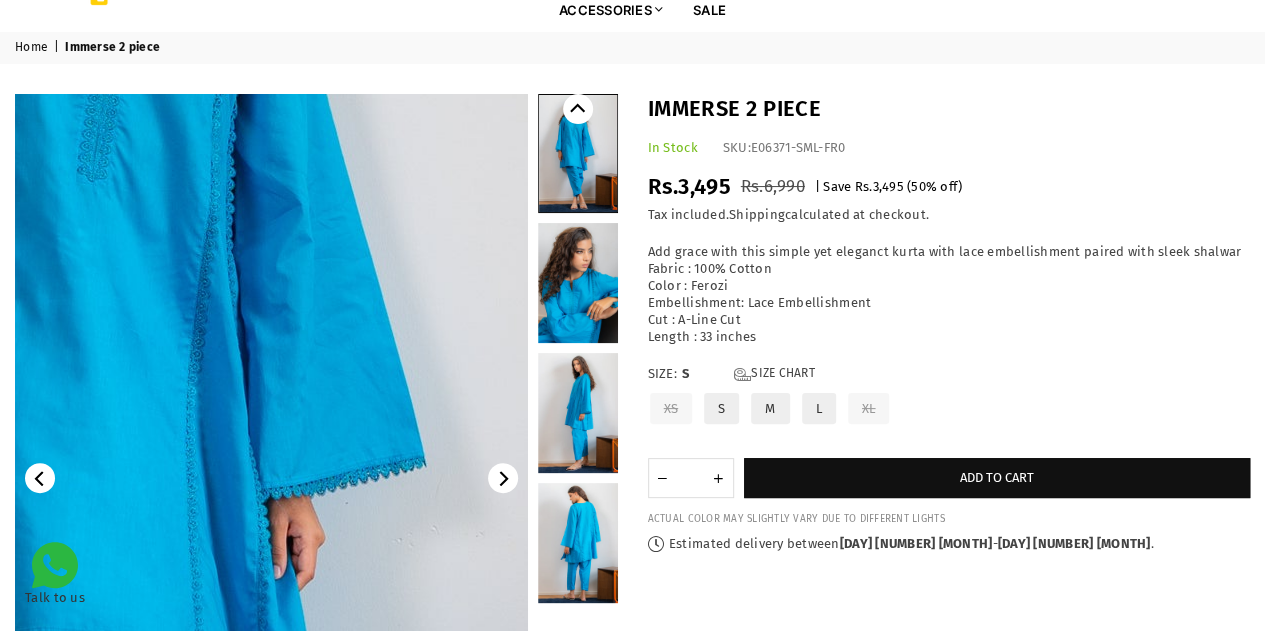 scroll, scrollTop: 49, scrollLeft: 0, axis: vertical 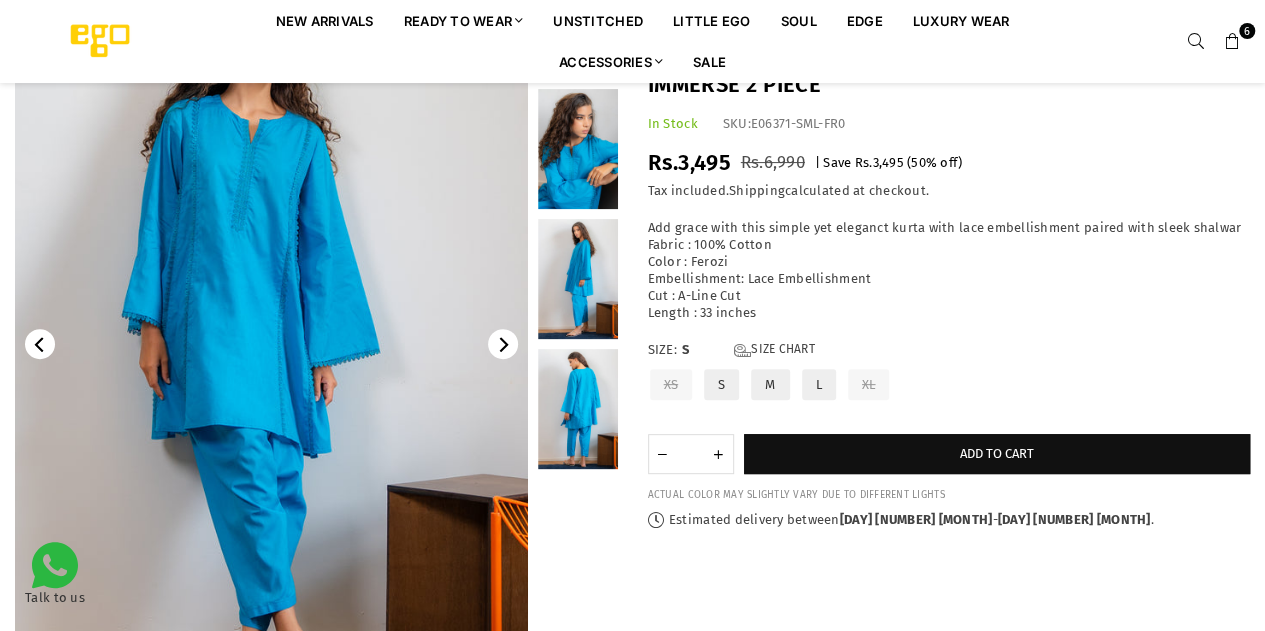 click at bounding box center (578, 279) 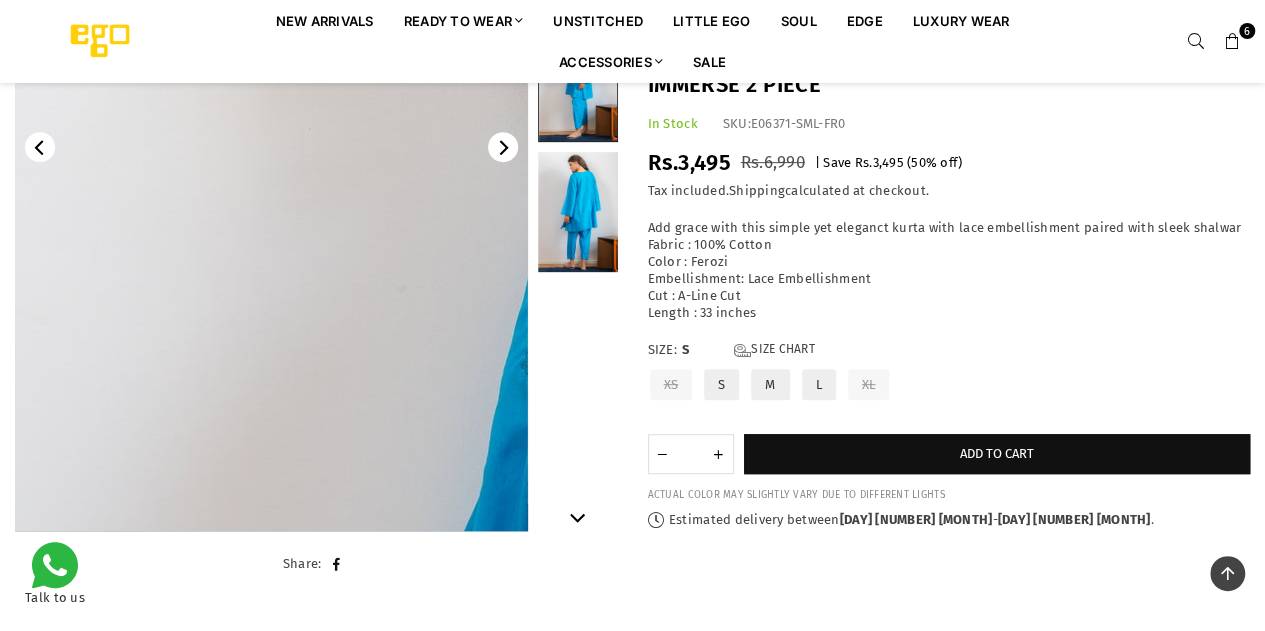 scroll, scrollTop: 381, scrollLeft: 0, axis: vertical 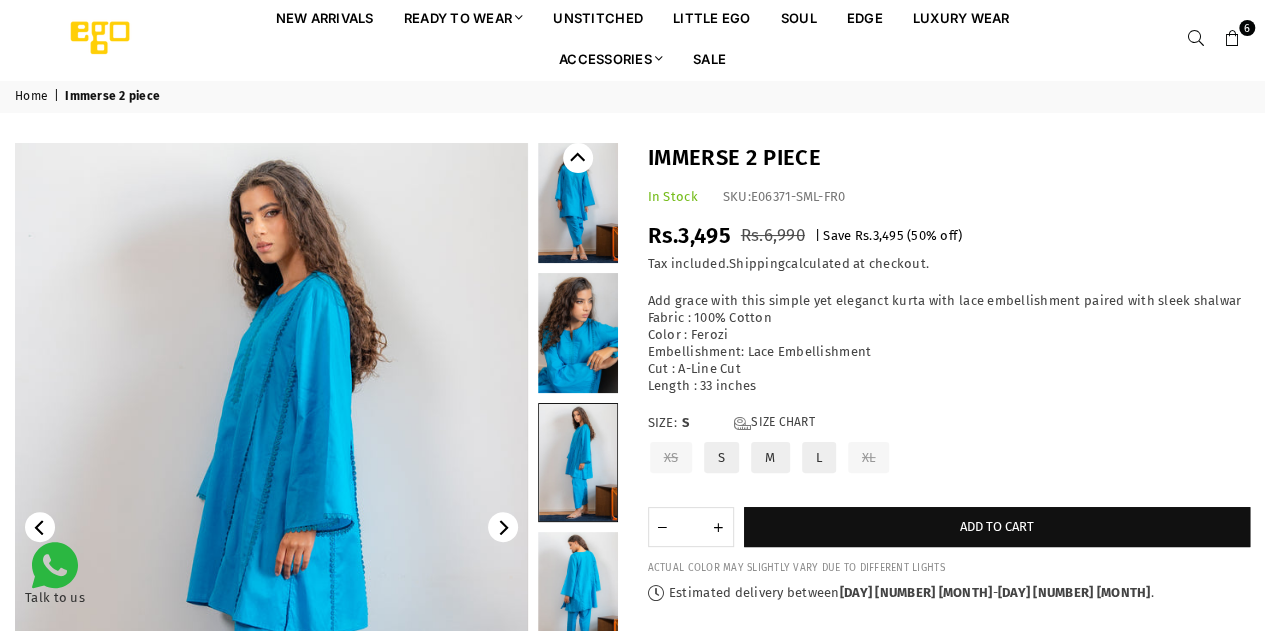 click at bounding box center (578, 203) 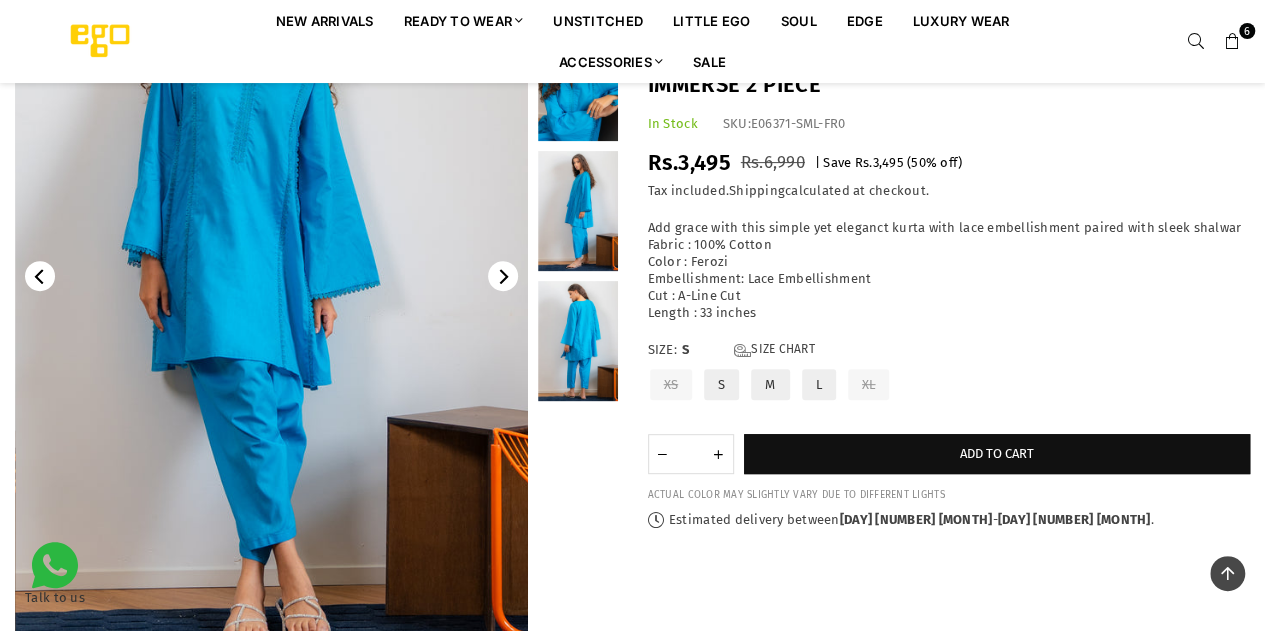 scroll, scrollTop: 245, scrollLeft: 0, axis: vertical 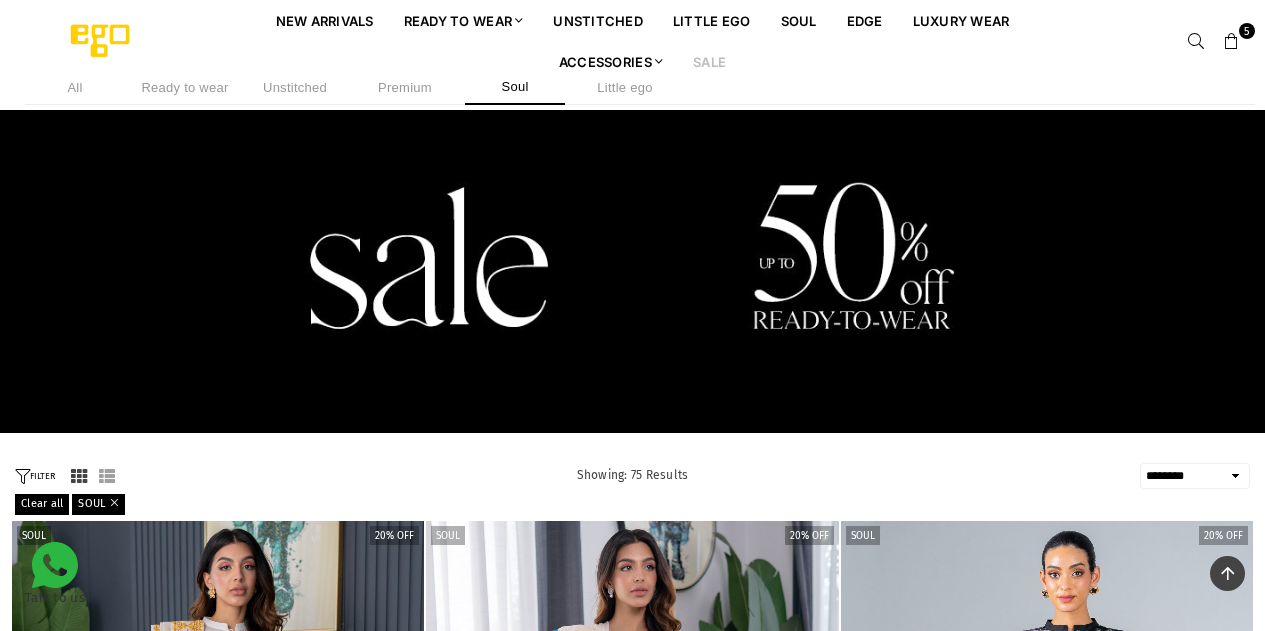 select on "******" 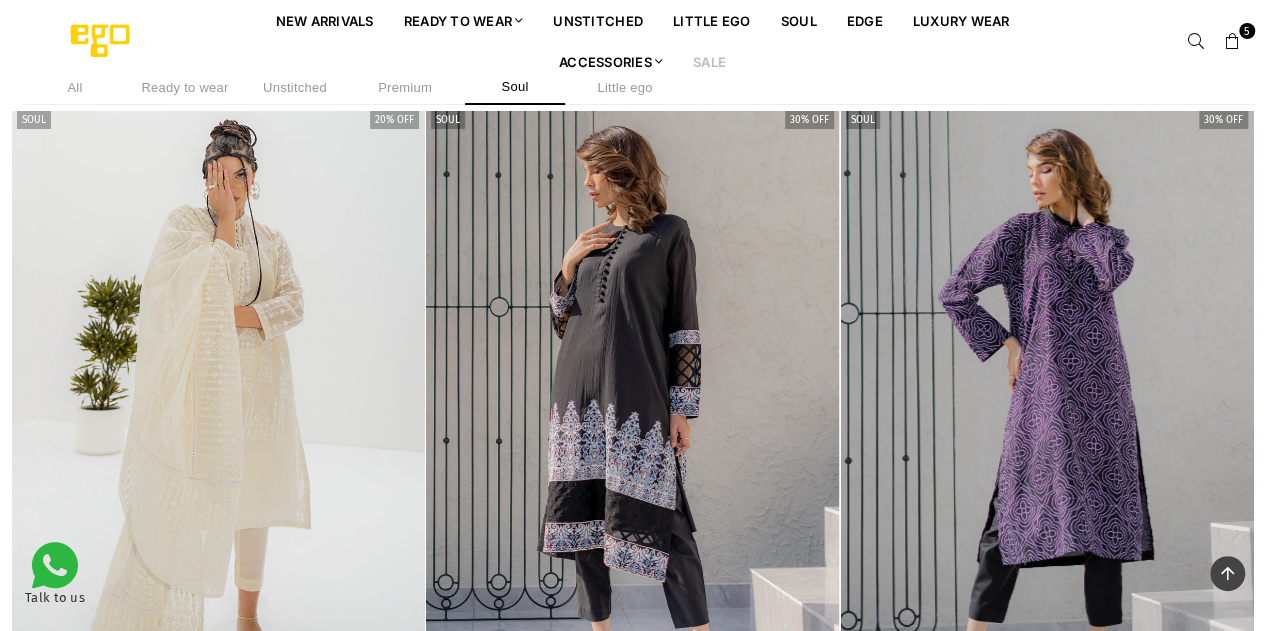 scroll, scrollTop: 0, scrollLeft: 0, axis: both 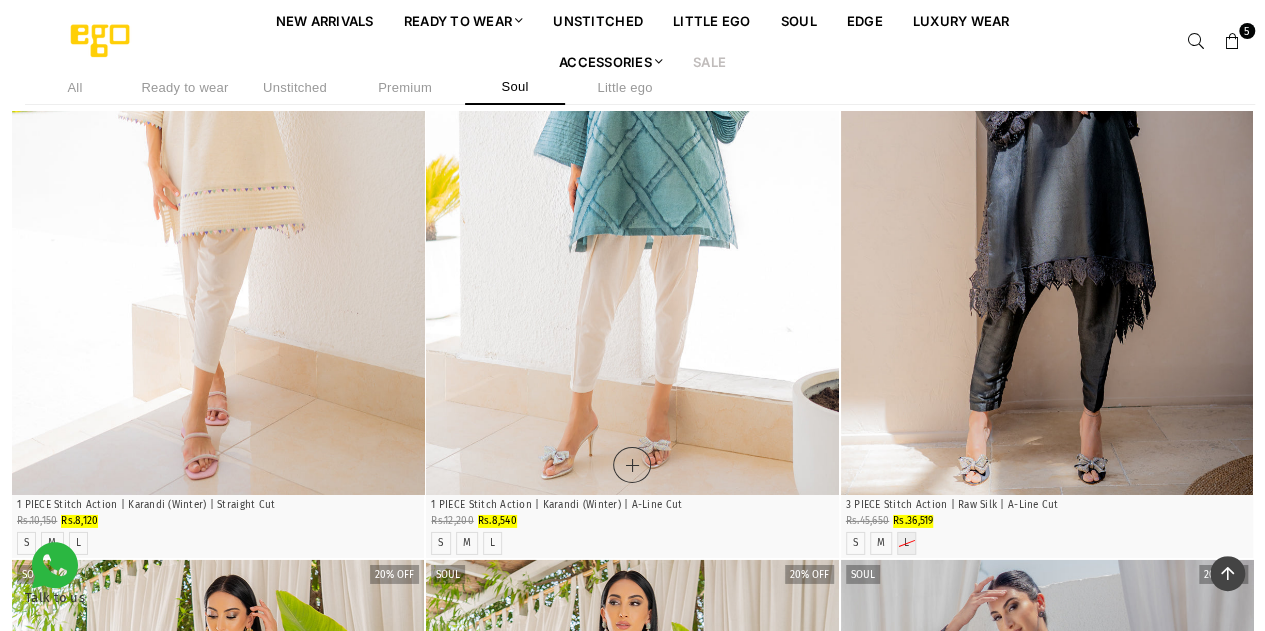 click at bounding box center (632, 185) 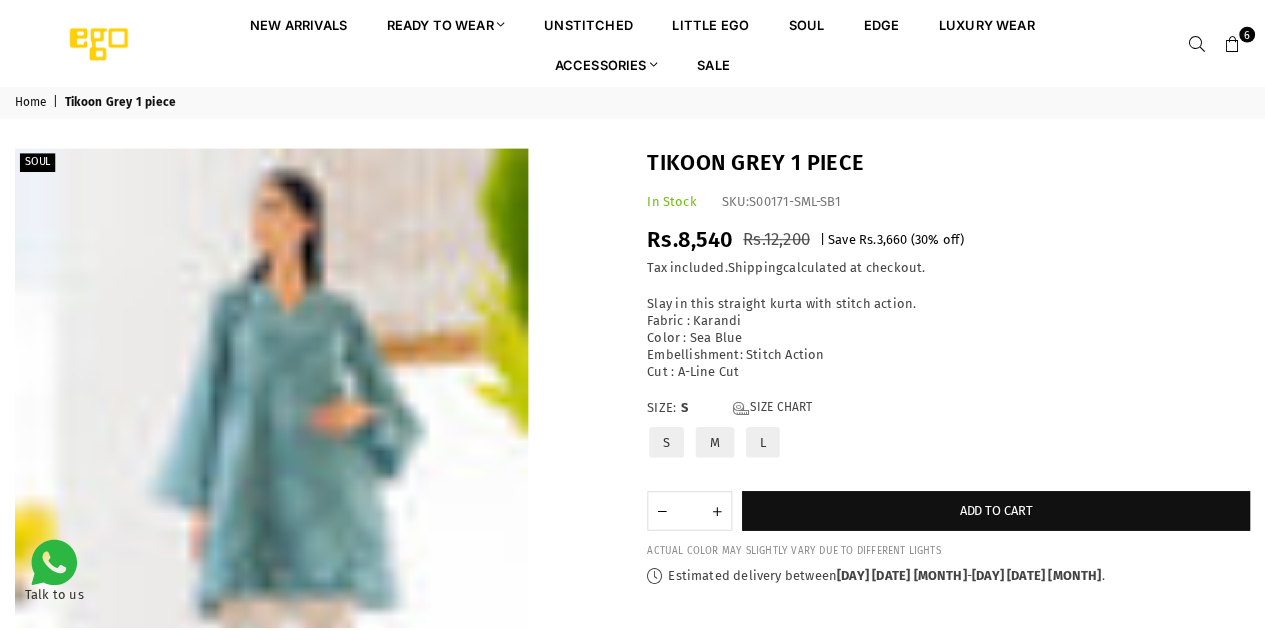 scroll, scrollTop: 0, scrollLeft: 0, axis: both 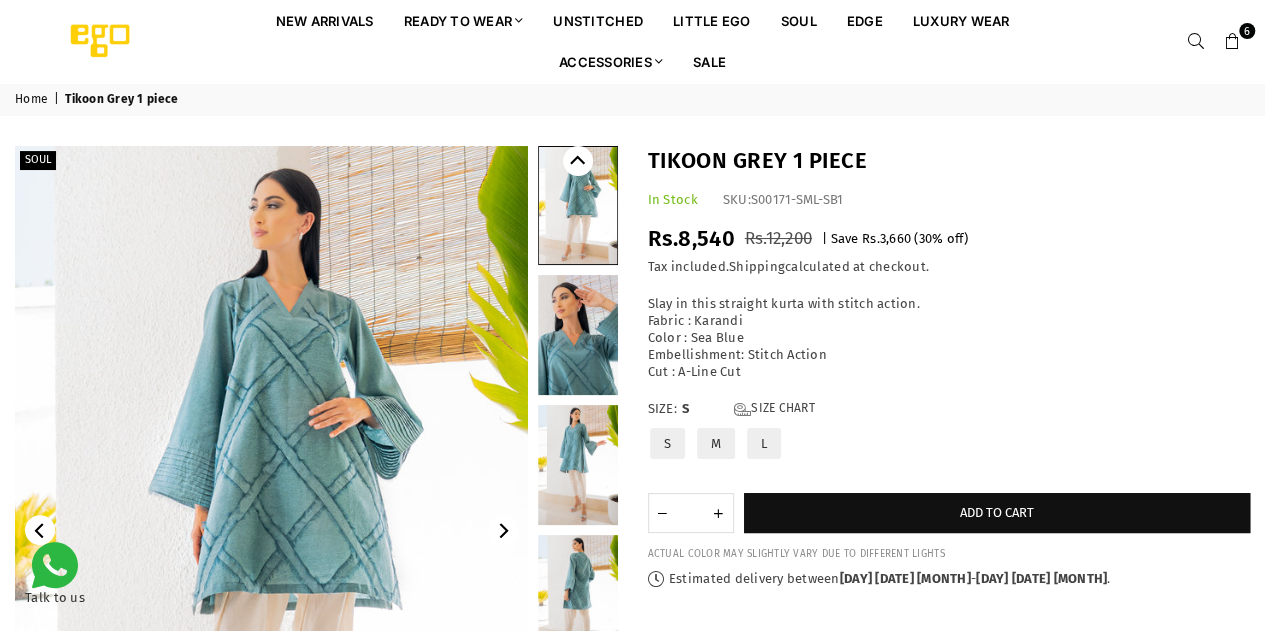 click at bounding box center (578, 465) 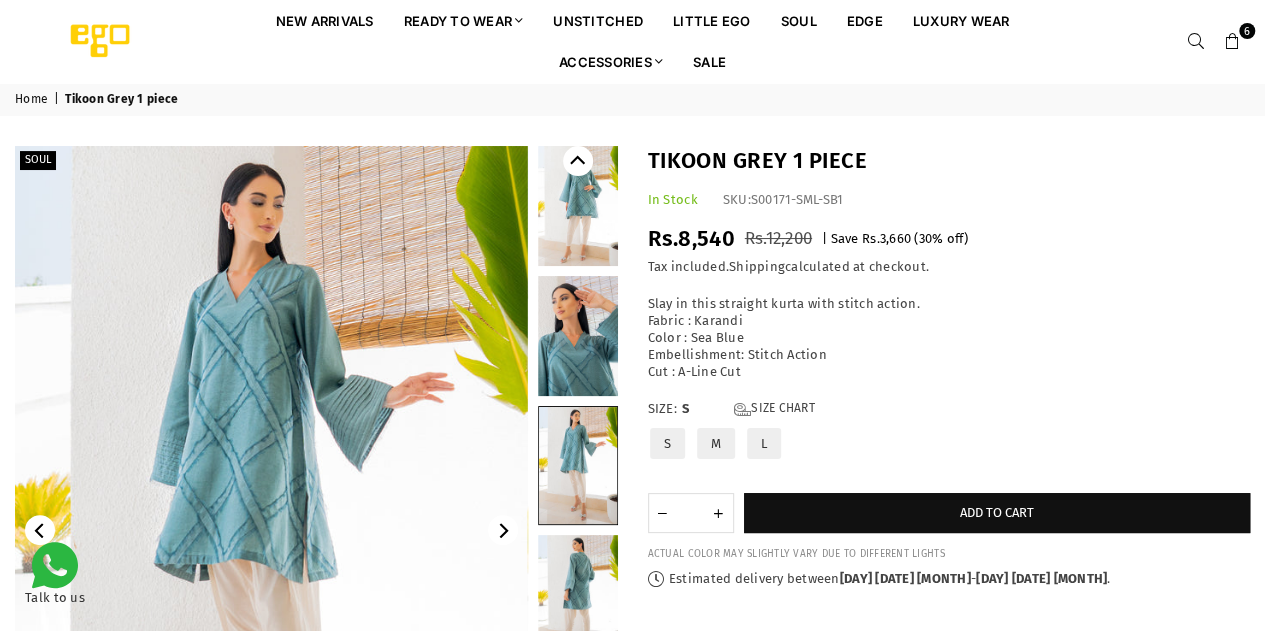 click at bounding box center [578, 595] 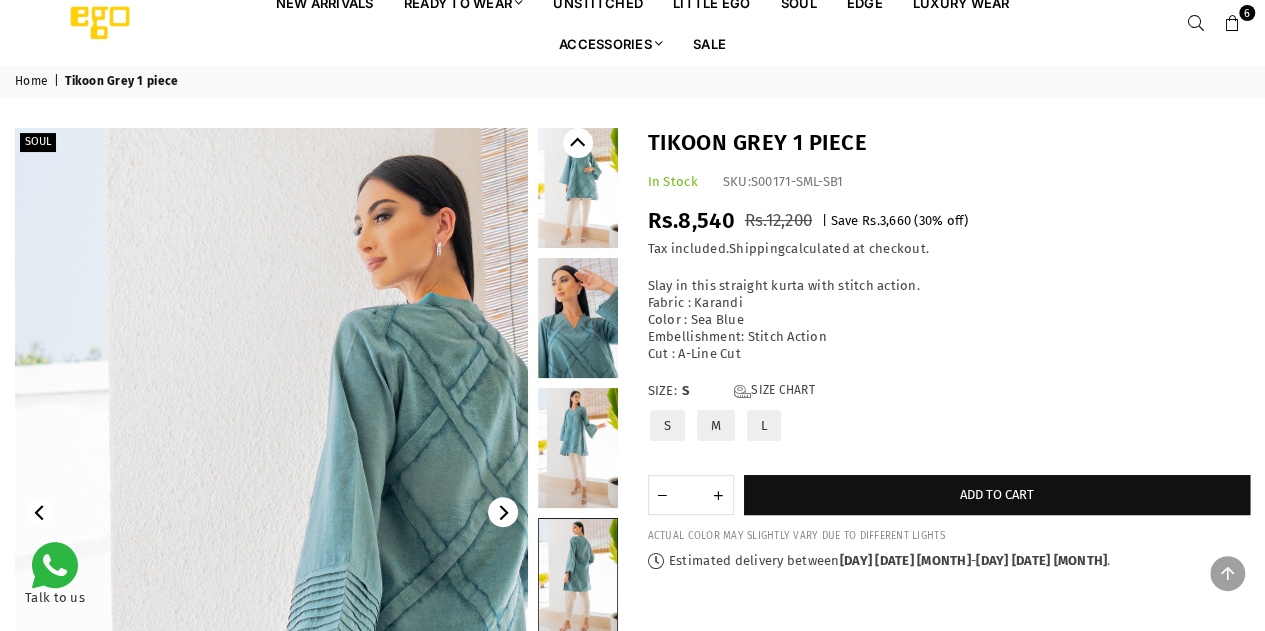 scroll, scrollTop: 19, scrollLeft: 0, axis: vertical 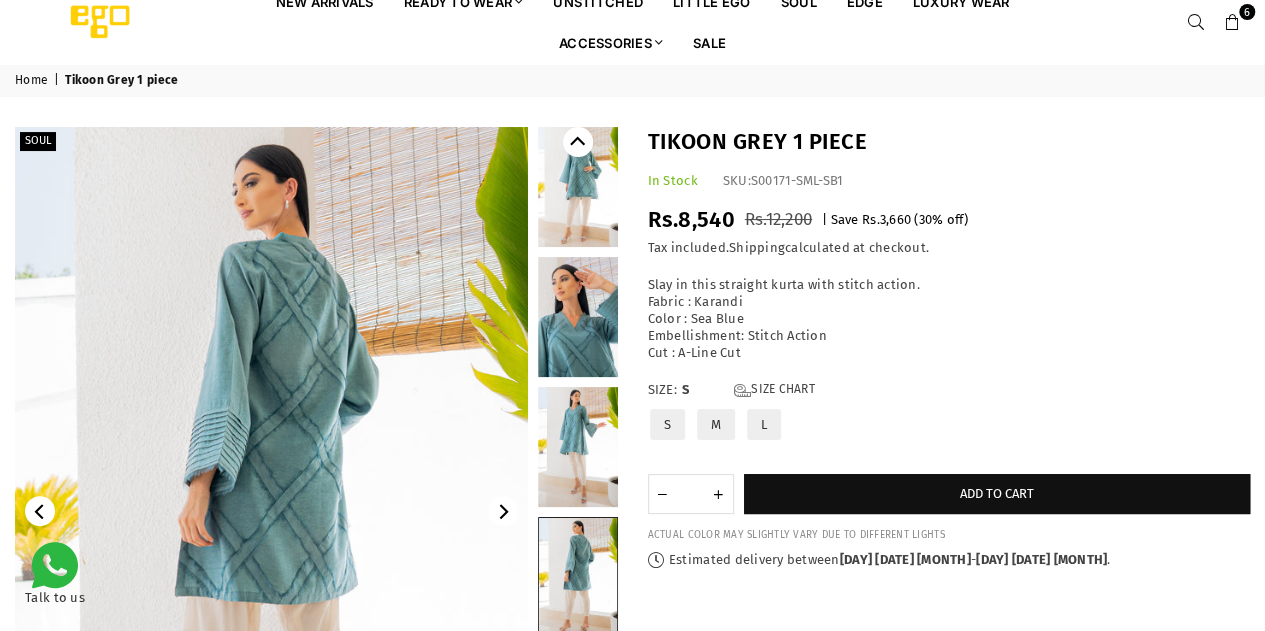 click at bounding box center [578, 447] 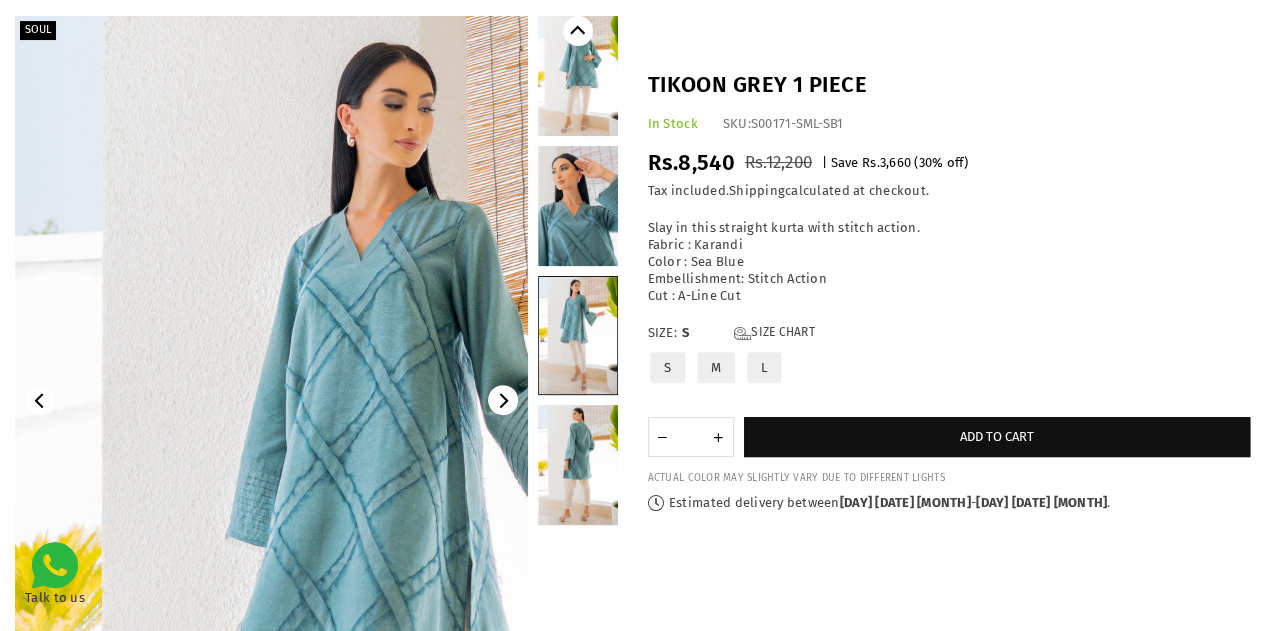 scroll, scrollTop: 121, scrollLeft: 0, axis: vertical 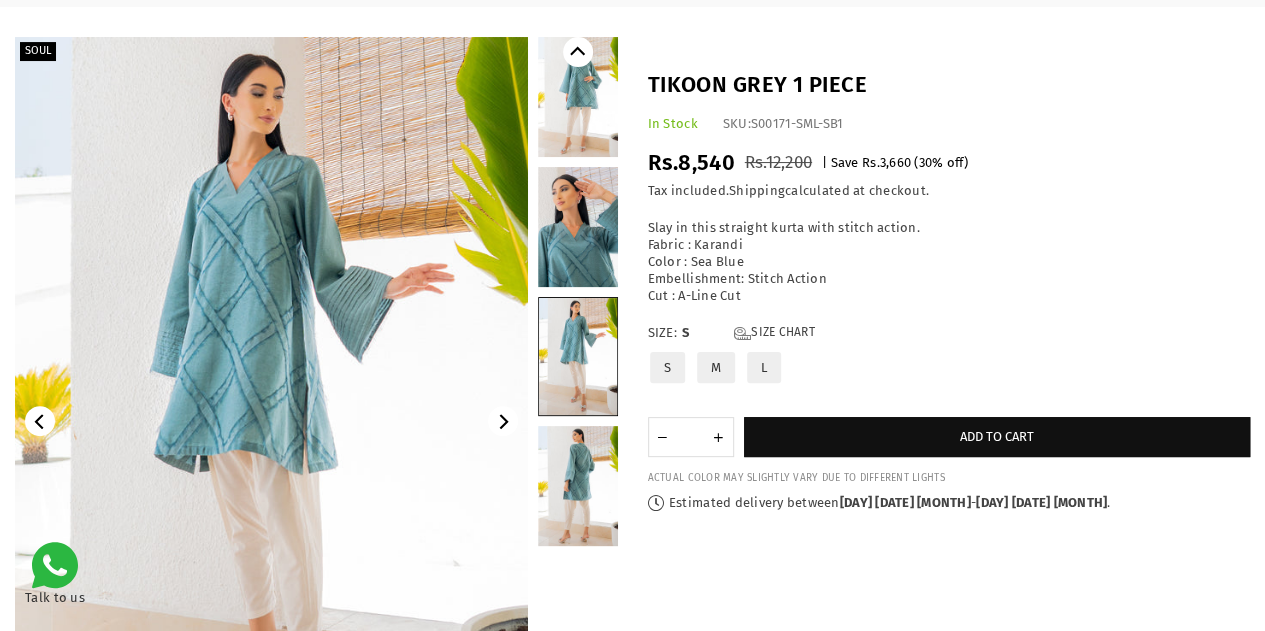 click at bounding box center [578, 486] 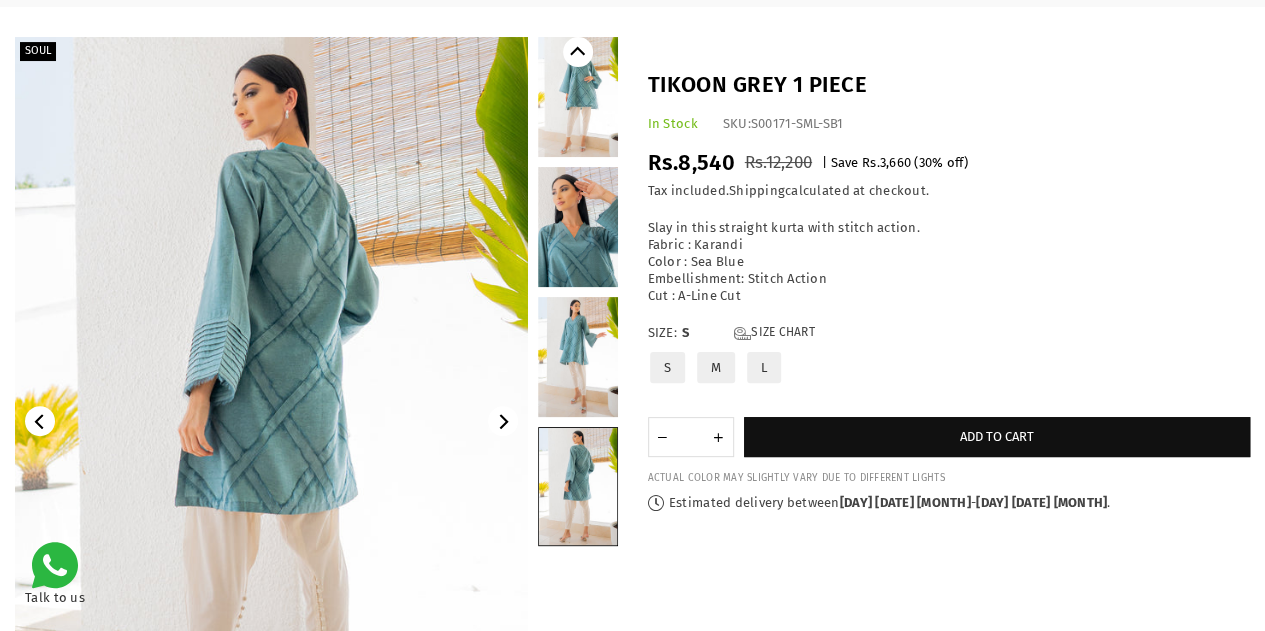 click at bounding box center (578, 97) 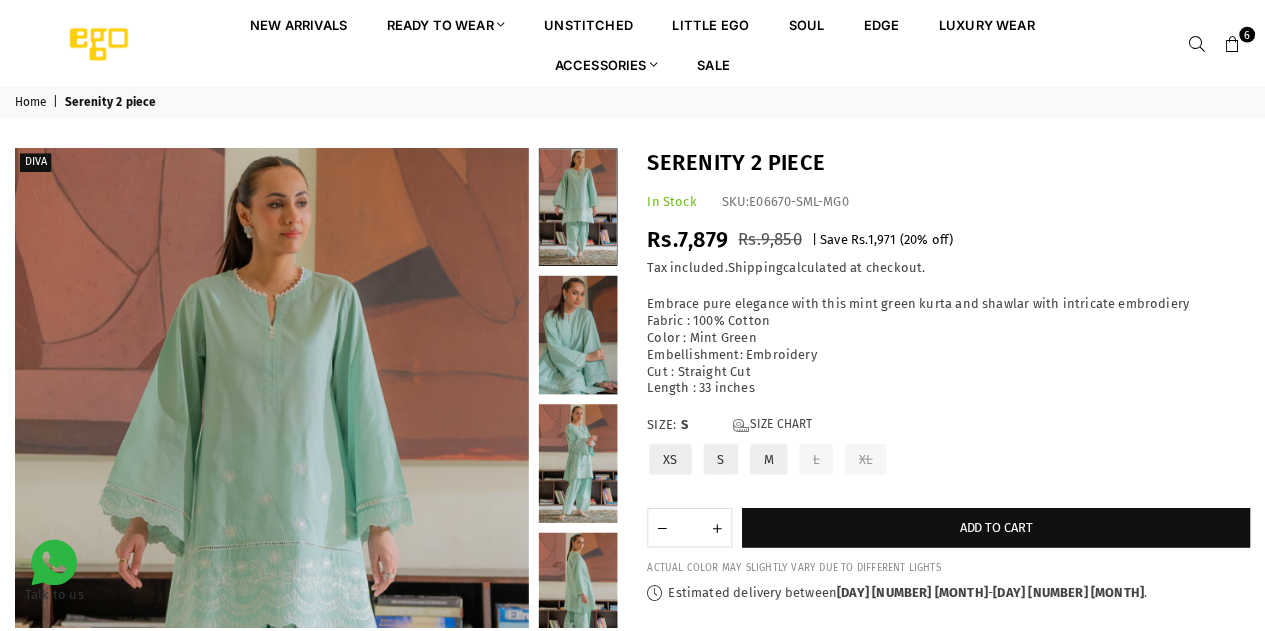 scroll, scrollTop: 0, scrollLeft: 0, axis: both 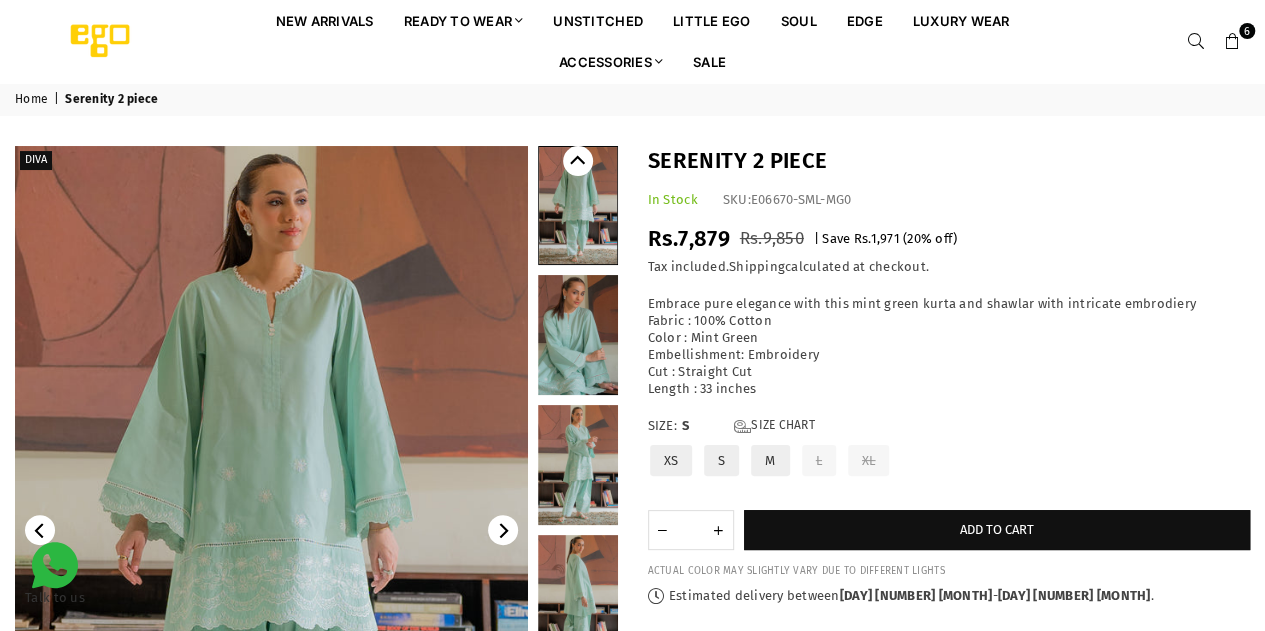 click at bounding box center [1196, 42] 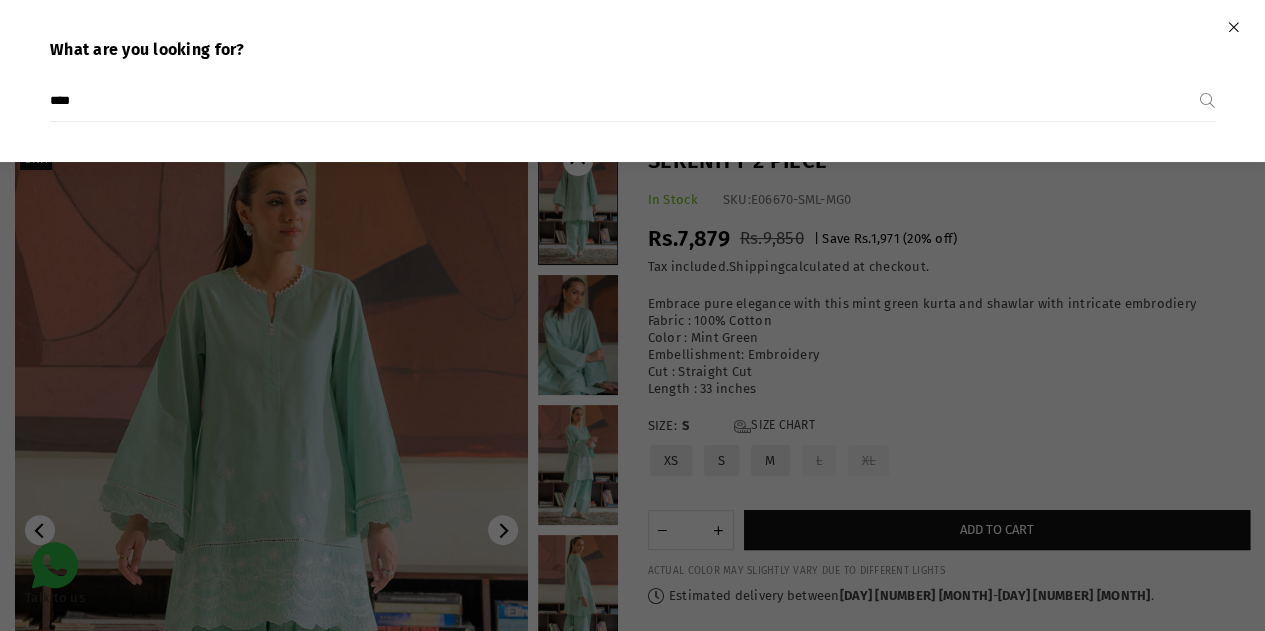 type on "****" 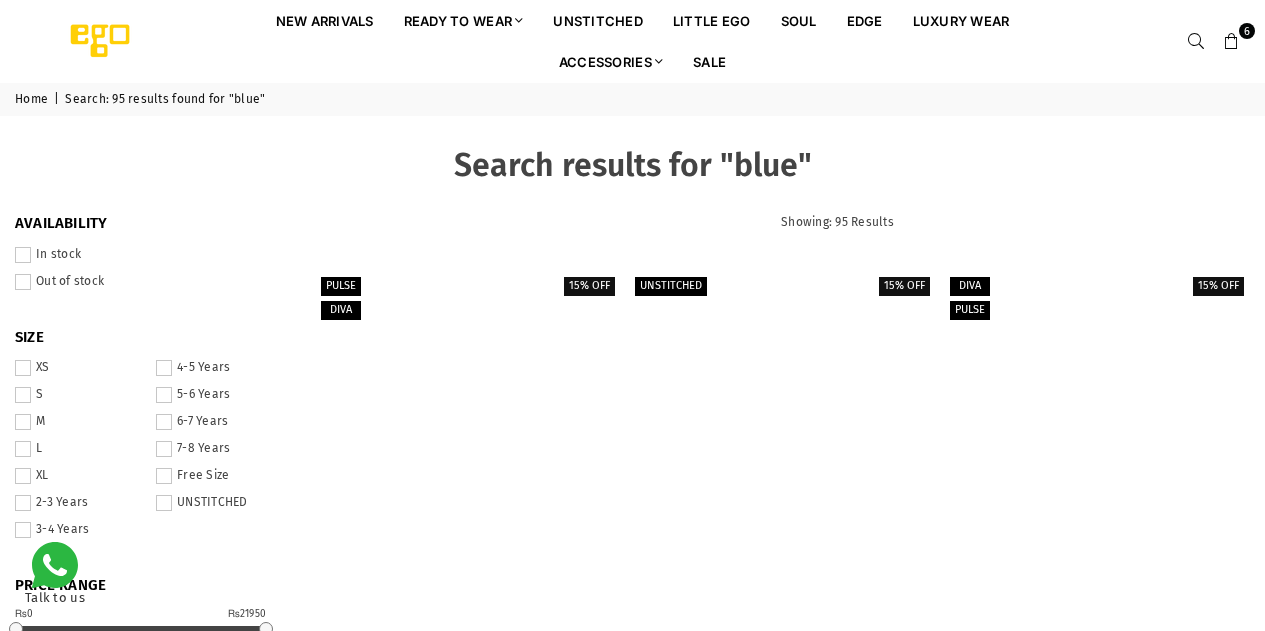 scroll, scrollTop: 0, scrollLeft: 0, axis: both 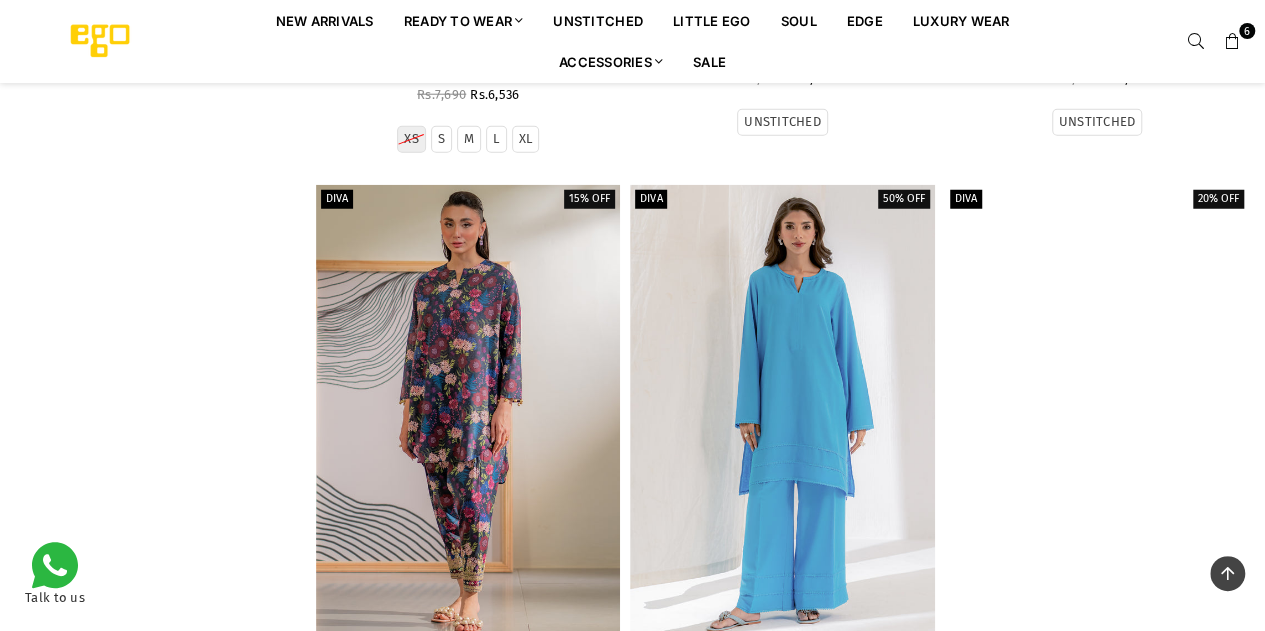 click at bounding box center [1097, 413] 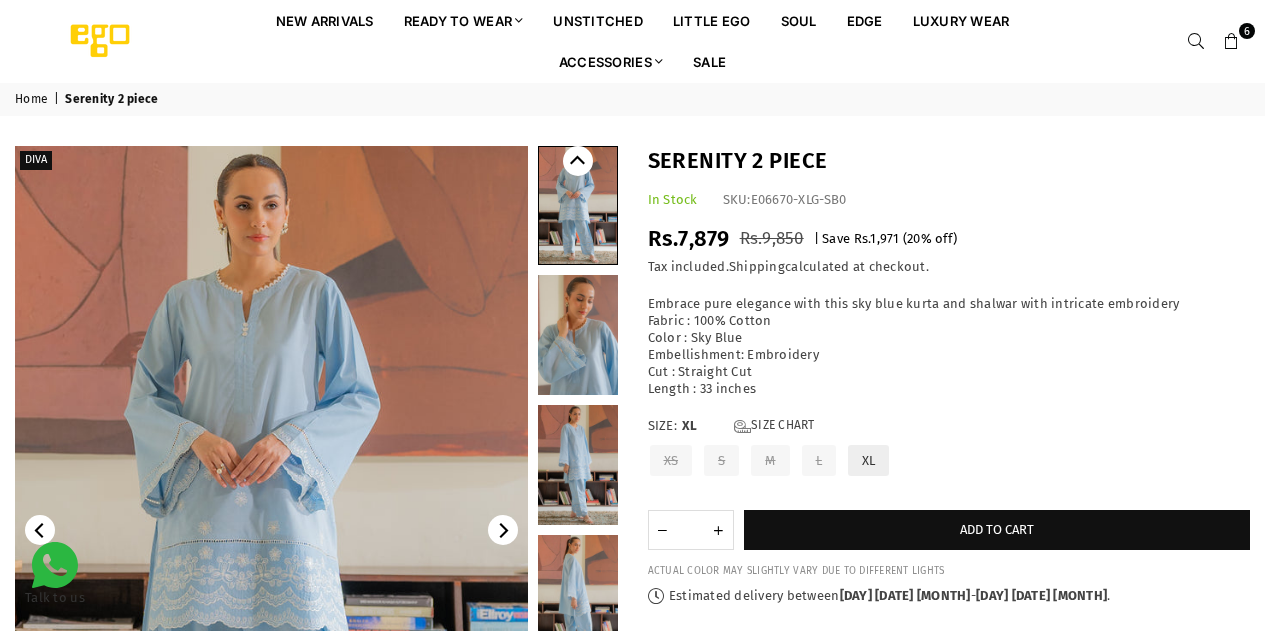 scroll, scrollTop: 0, scrollLeft: 0, axis: both 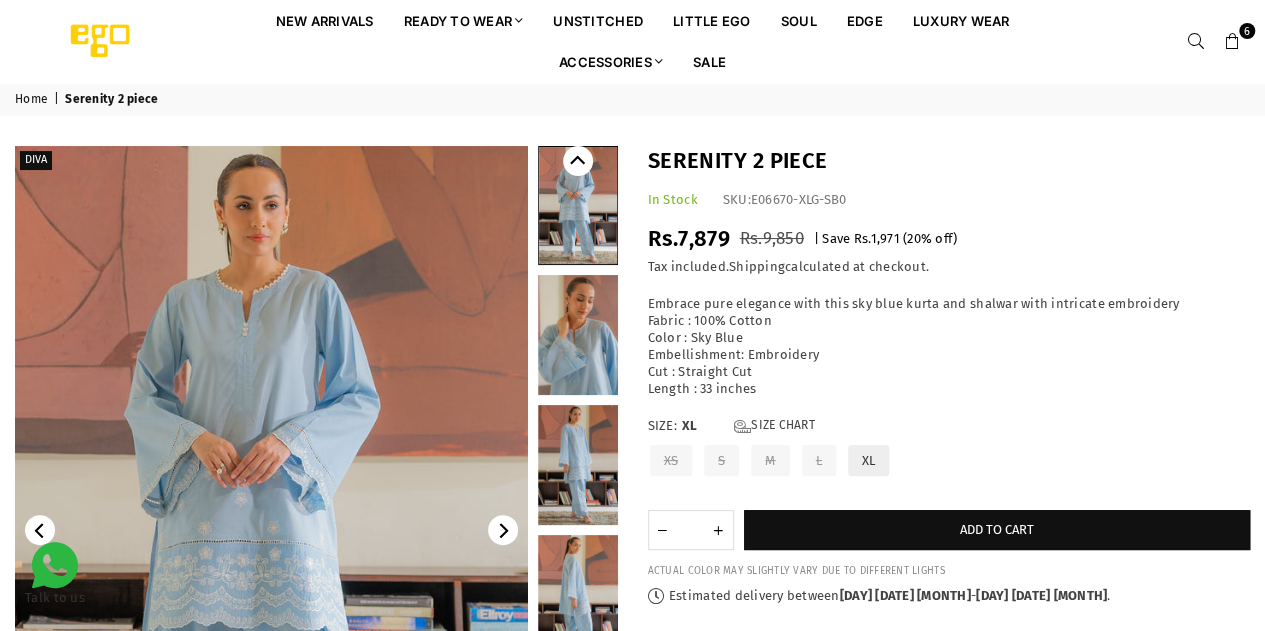 click at bounding box center [271, 530] 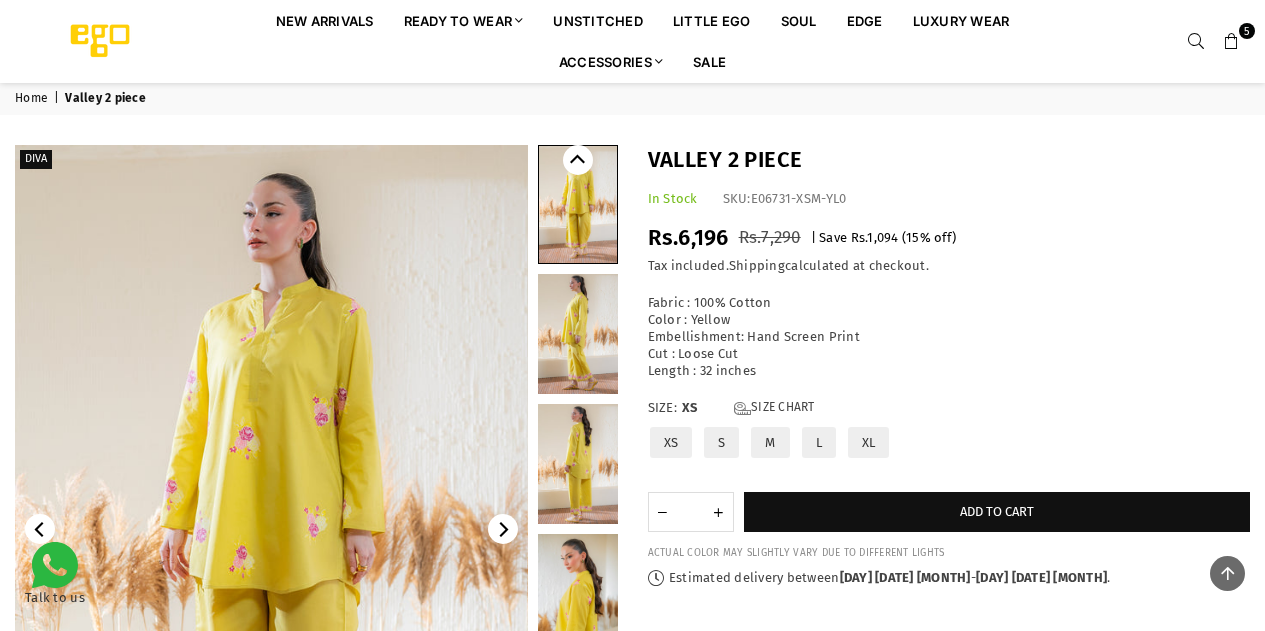 scroll, scrollTop: 520, scrollLeft: 0, axis: vertical 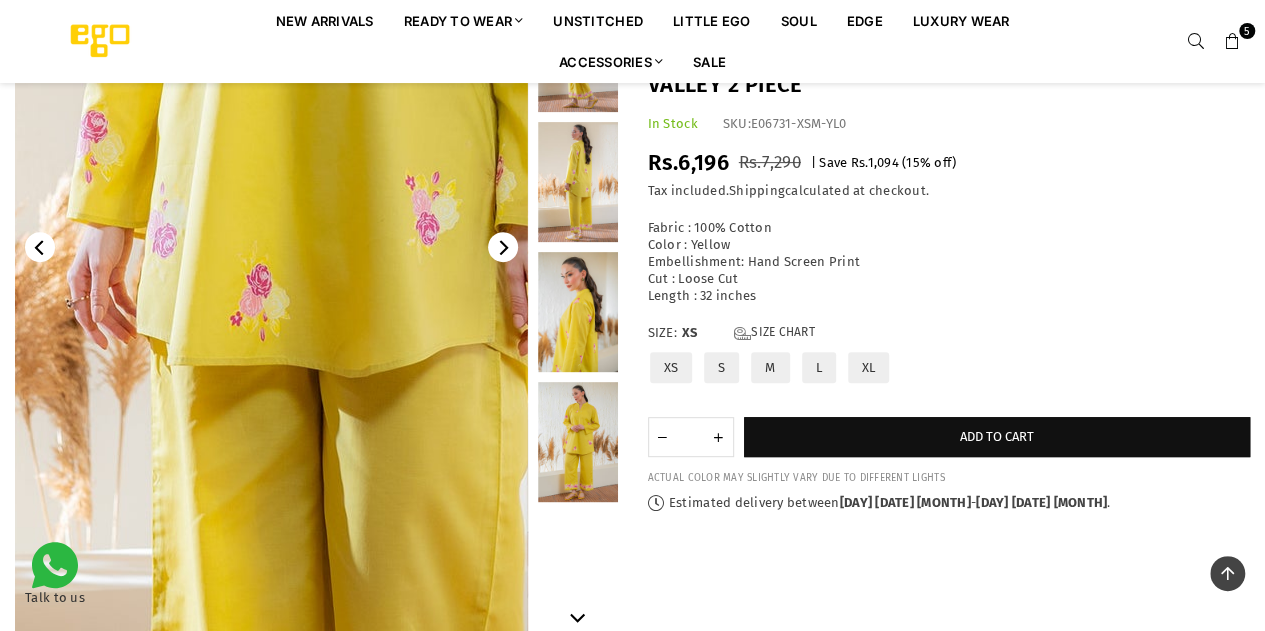 click at bounding box center (329, 227) 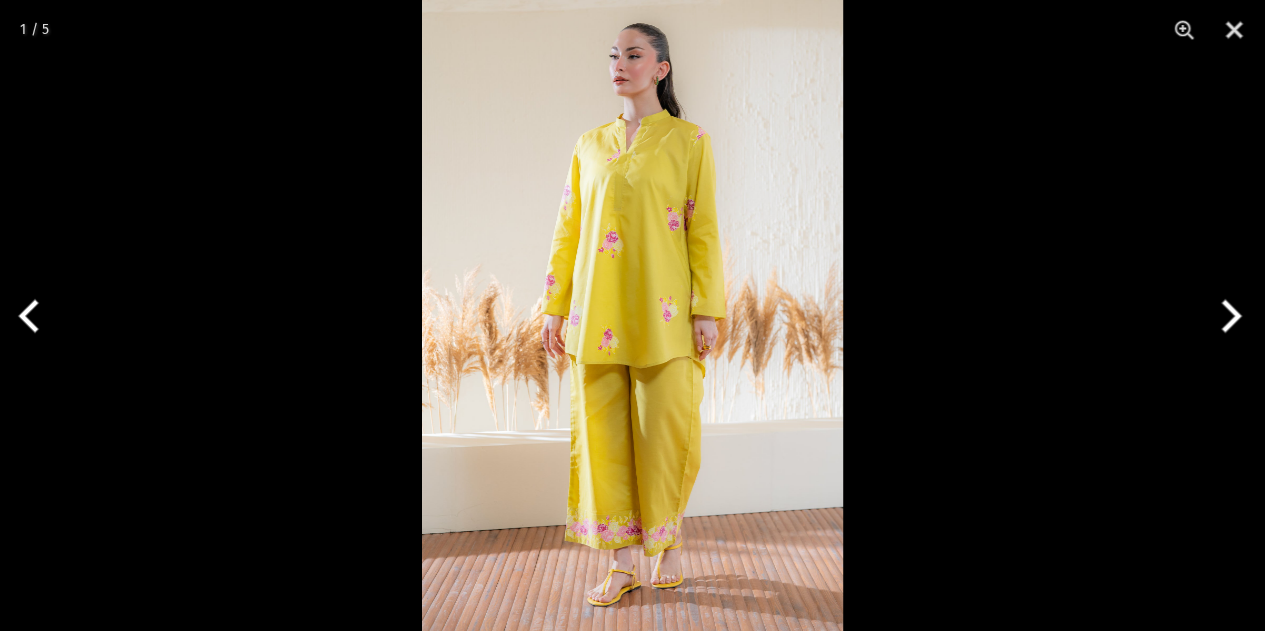 click at bounding box center (1227, 316) 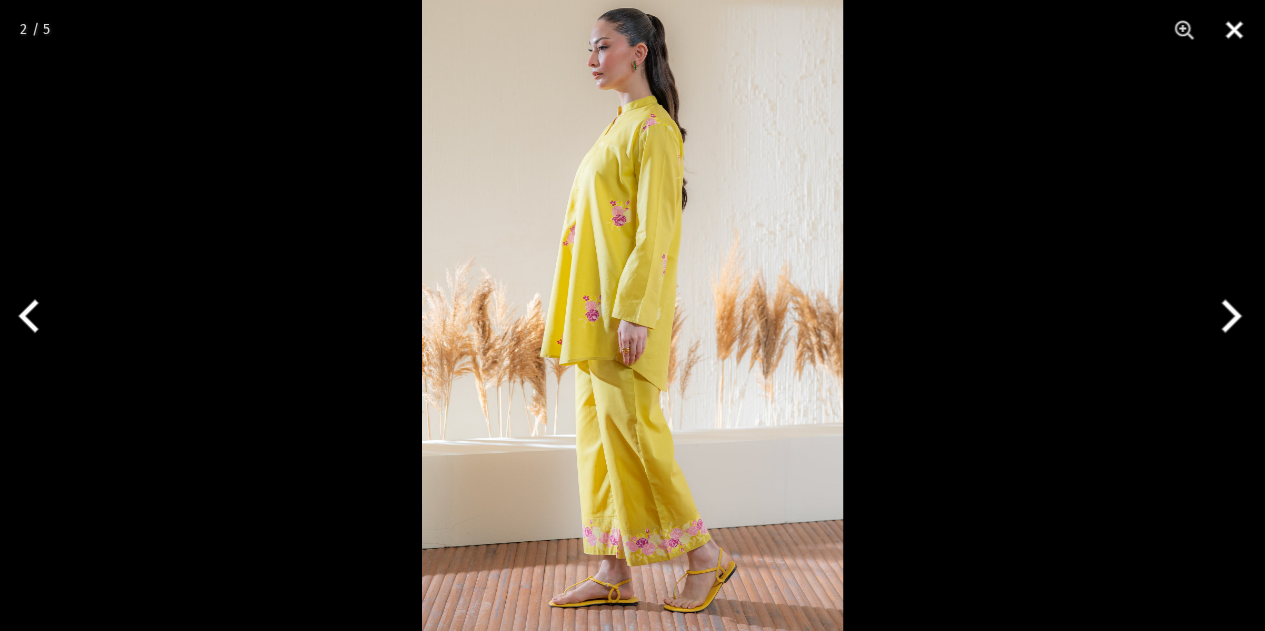 click at bounding box center [1234, 30] 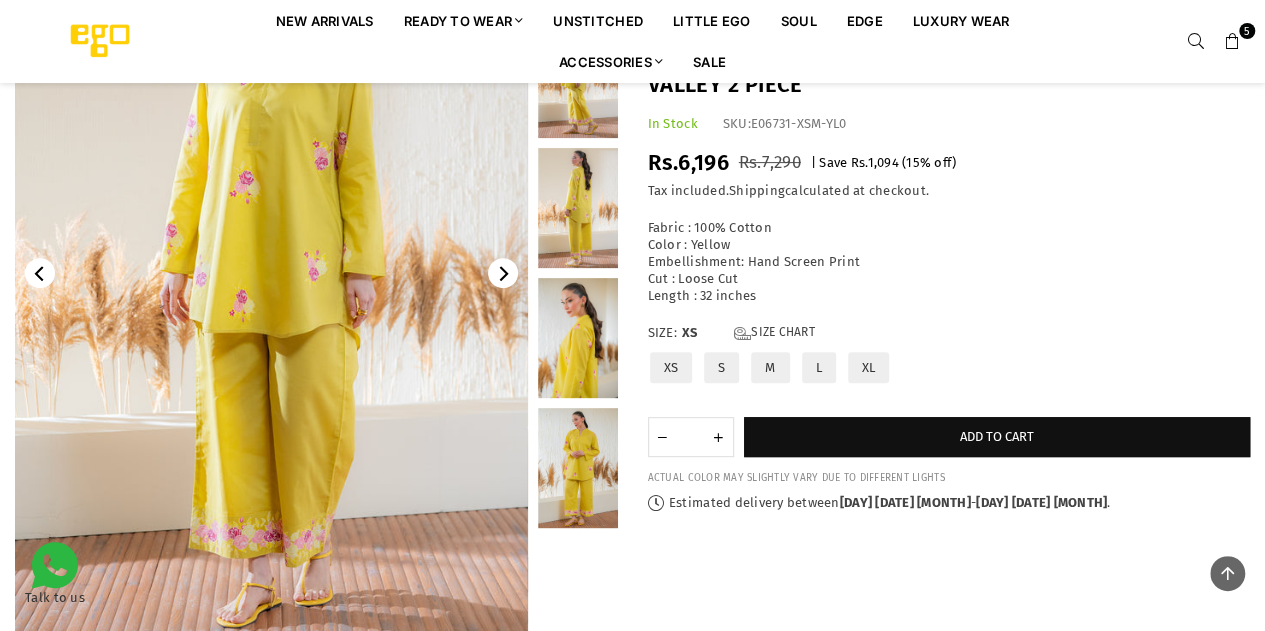 scroll, scrollTop: 255, scrollLeft: 0, axis: vertical 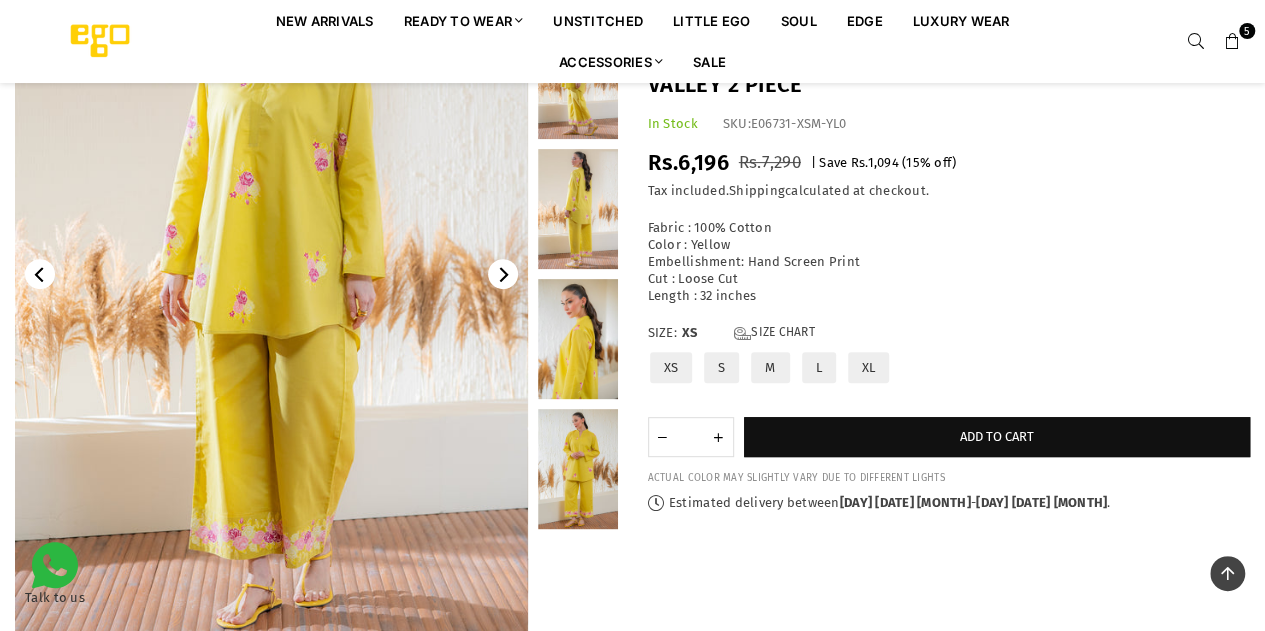 click on "M" at bounding box center (770, 367) 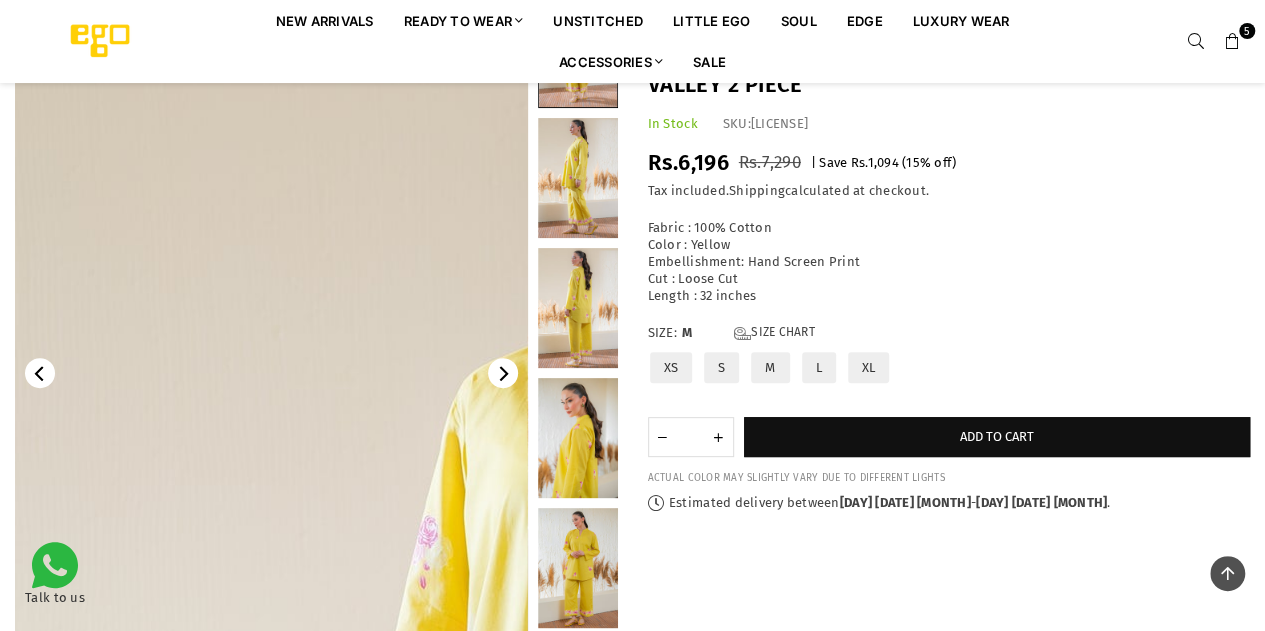 scroll, scrollTop: 148, scrollLeft: 0, axis: vertical 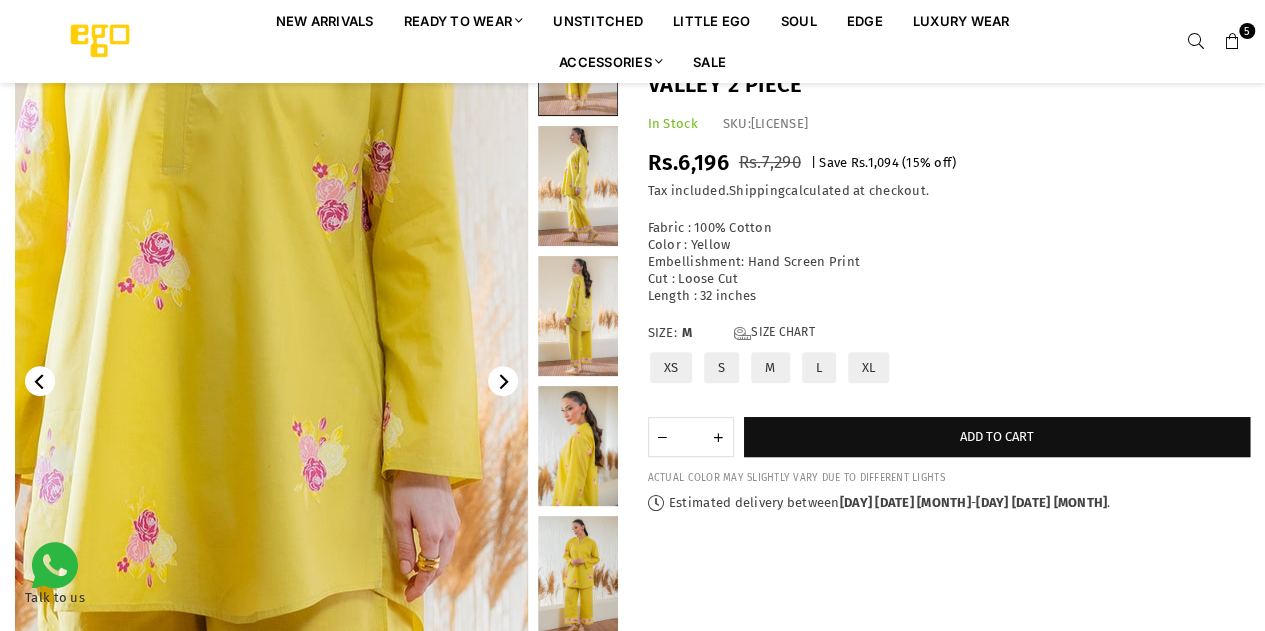 click at bounding box center [216, 473] 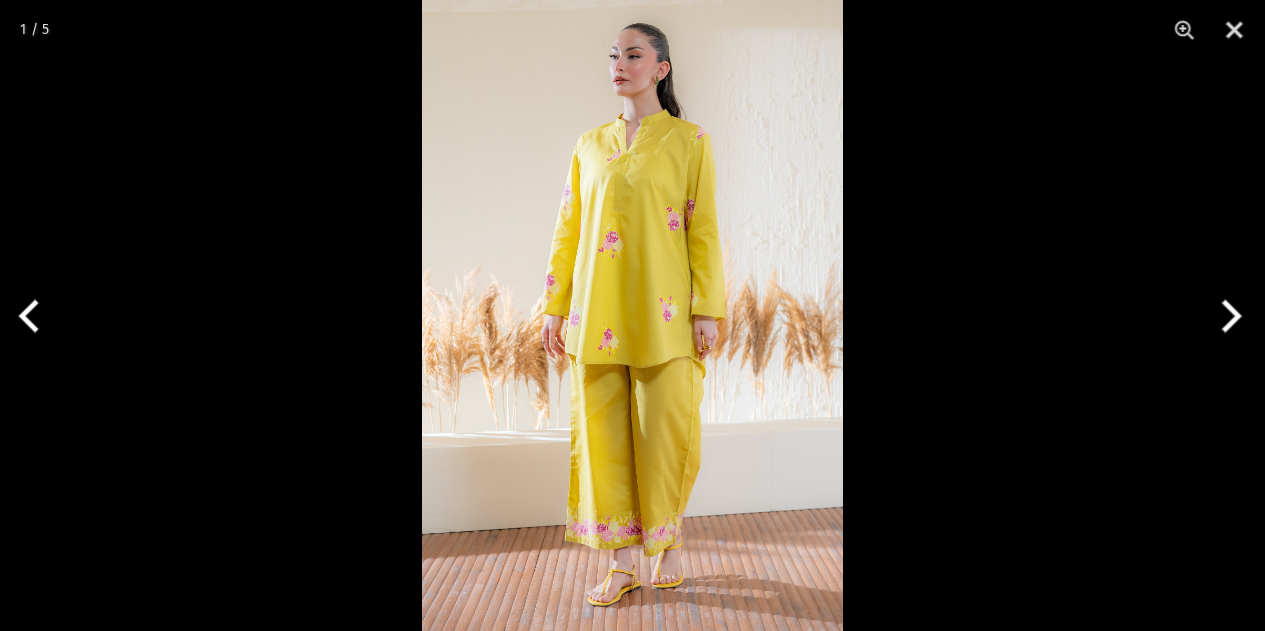 click at bounding box center [632, 315] 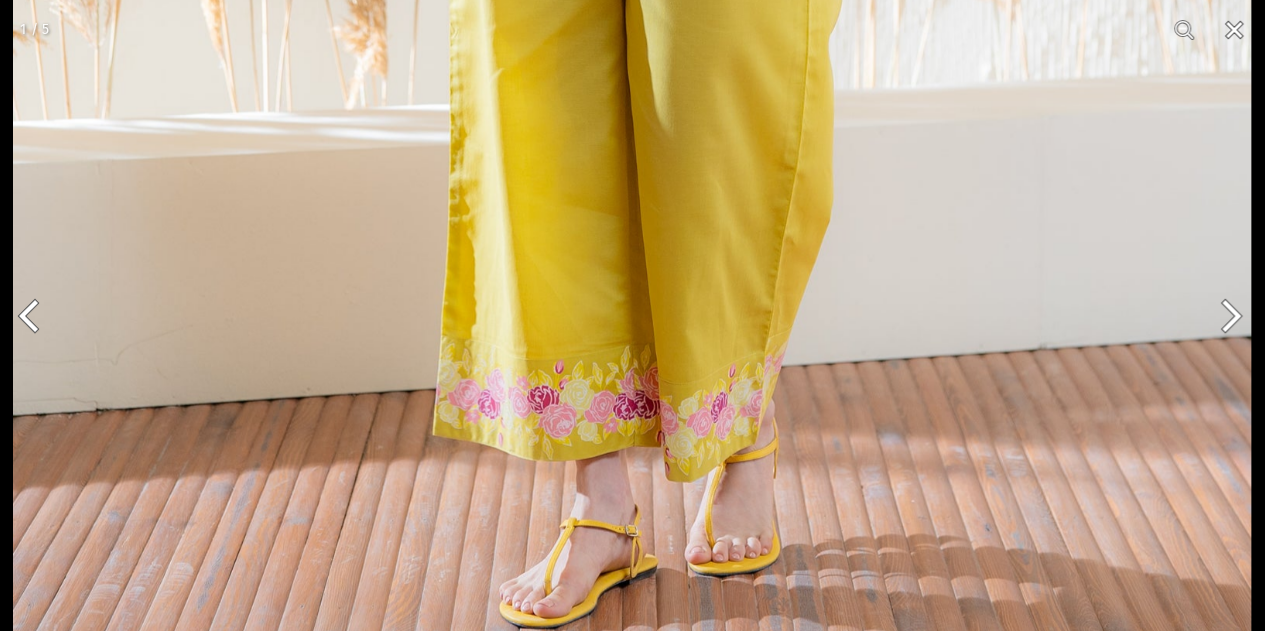 click at bounding box center (1234, 30) 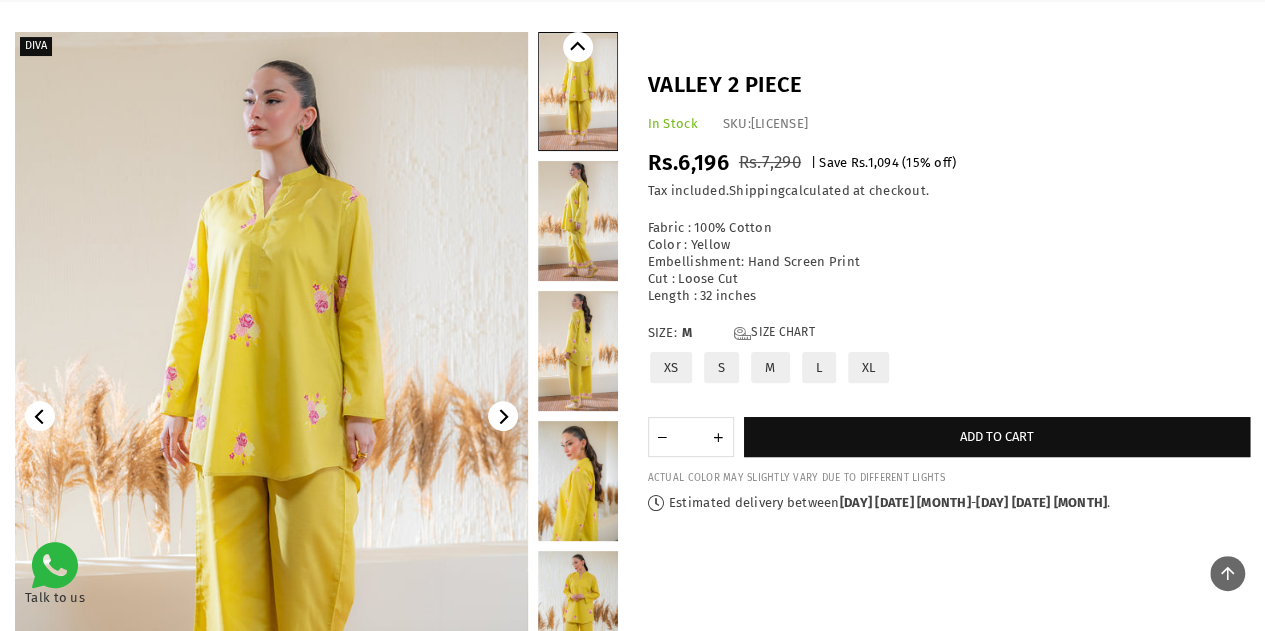 scroll, scrollTop: 77, scrollLeft: 0, axis: vertical 